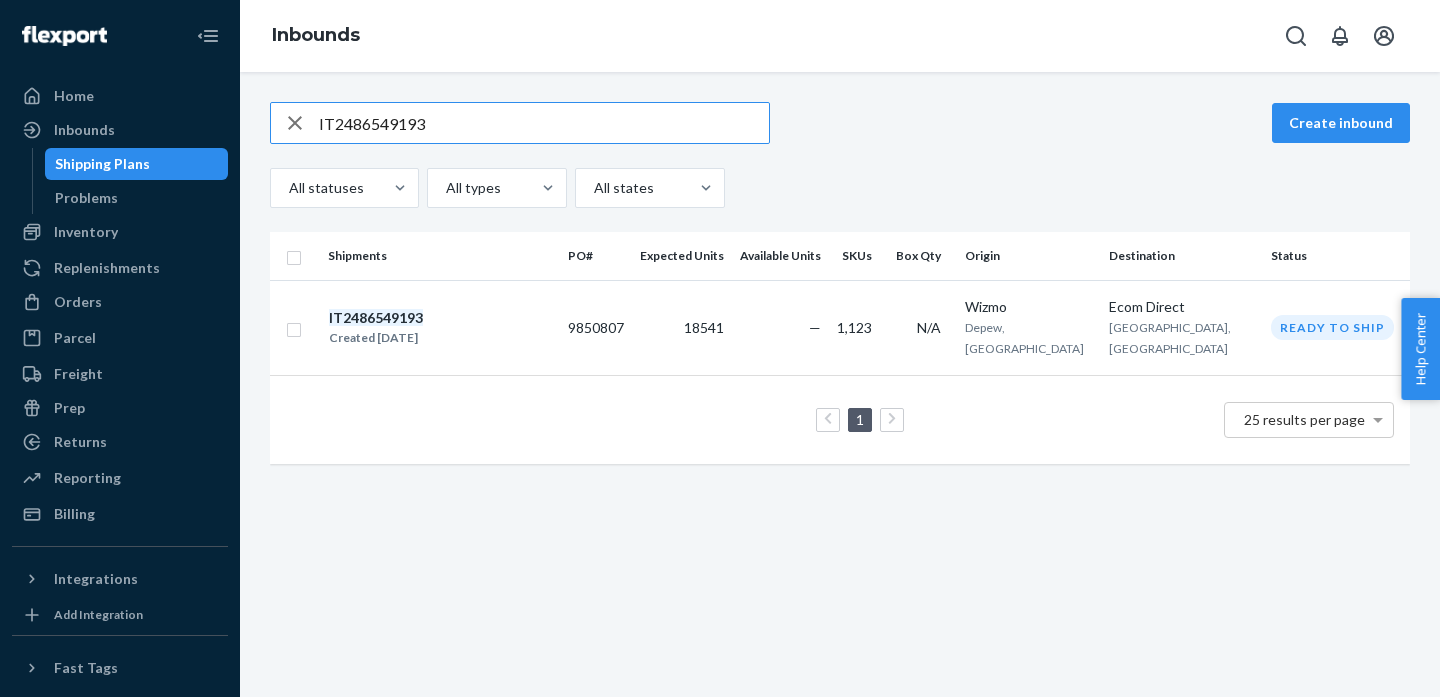 scroll, scrollTop: 0, scrollLeft: 0, axis: both 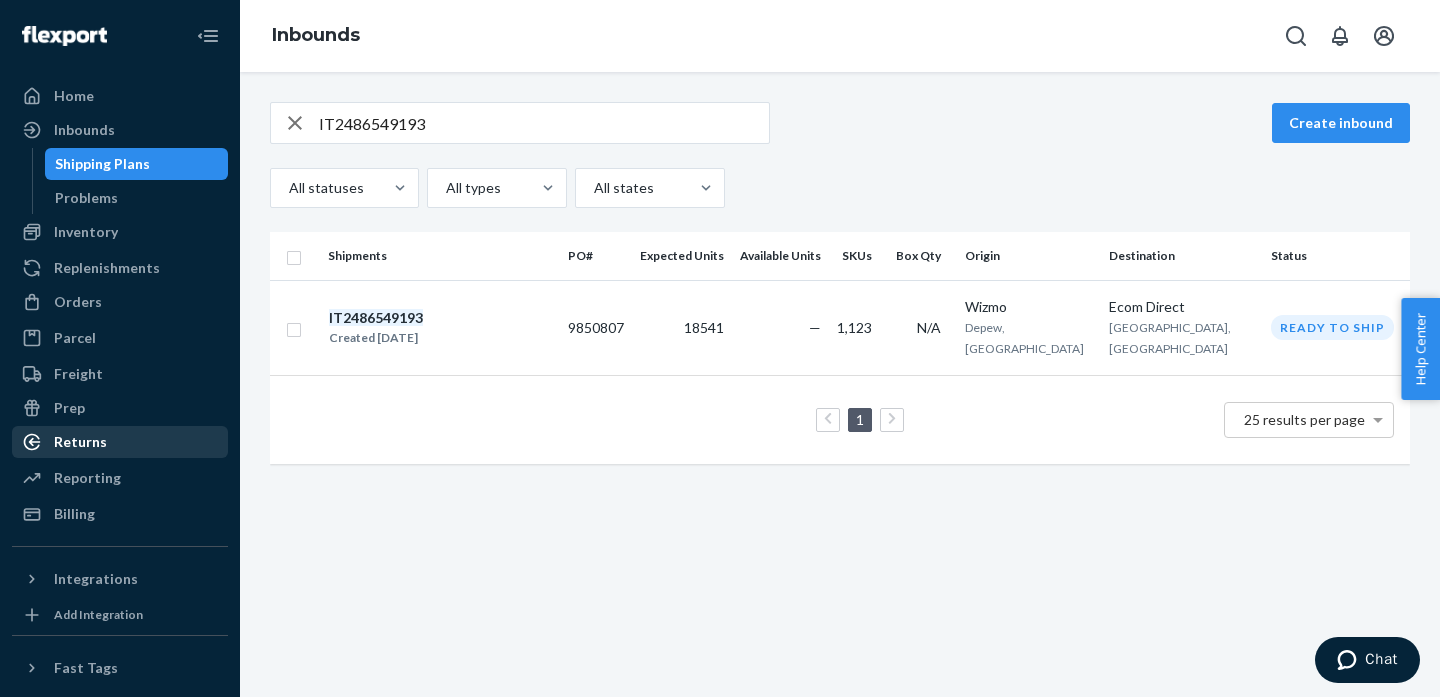 click on "Returns" at bounding box center [80, 442] 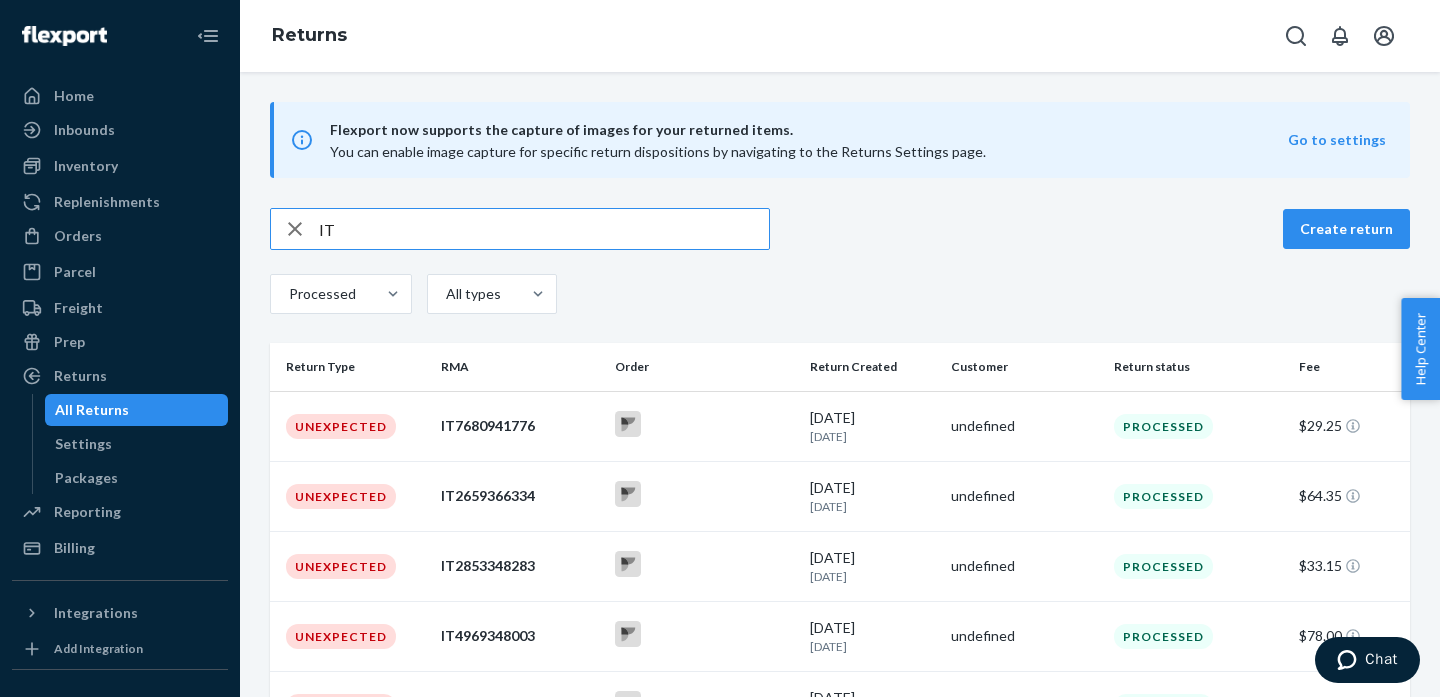 drag, startPoint x: 432, startPoint y: 238, endPoint x: 239, endPoint y: 210, distance: 195.02051 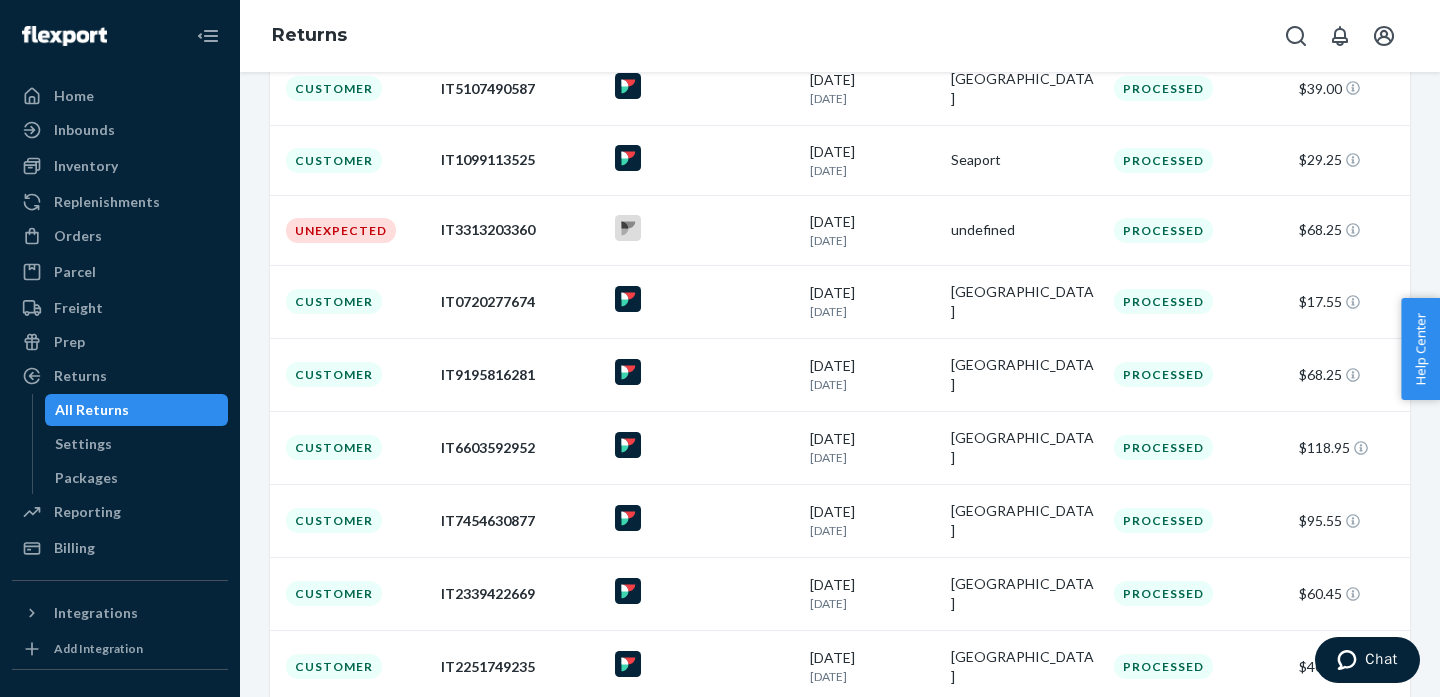 scroll, scrollTop: 84, scrollLeft: 0, axis: vertical 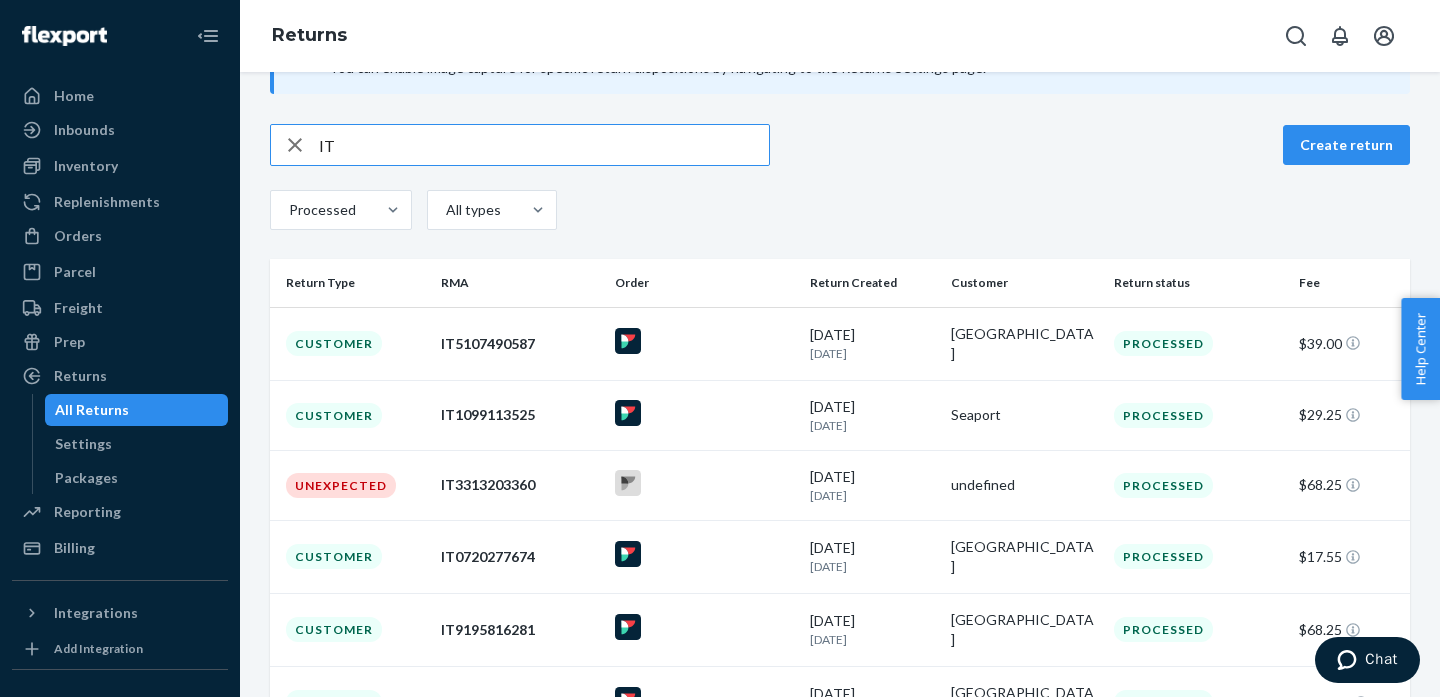 type on "I" 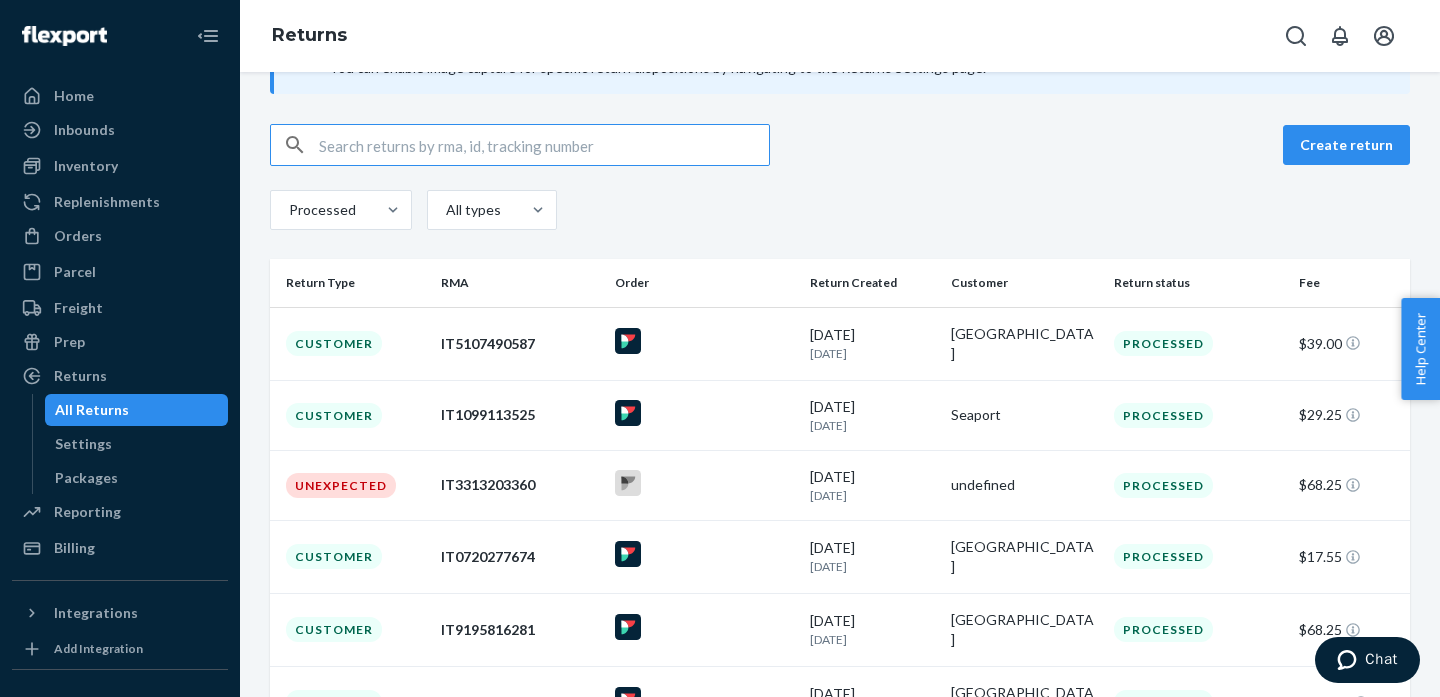scroll, scrollTop: 0, scrollLeft: 0, axis: both 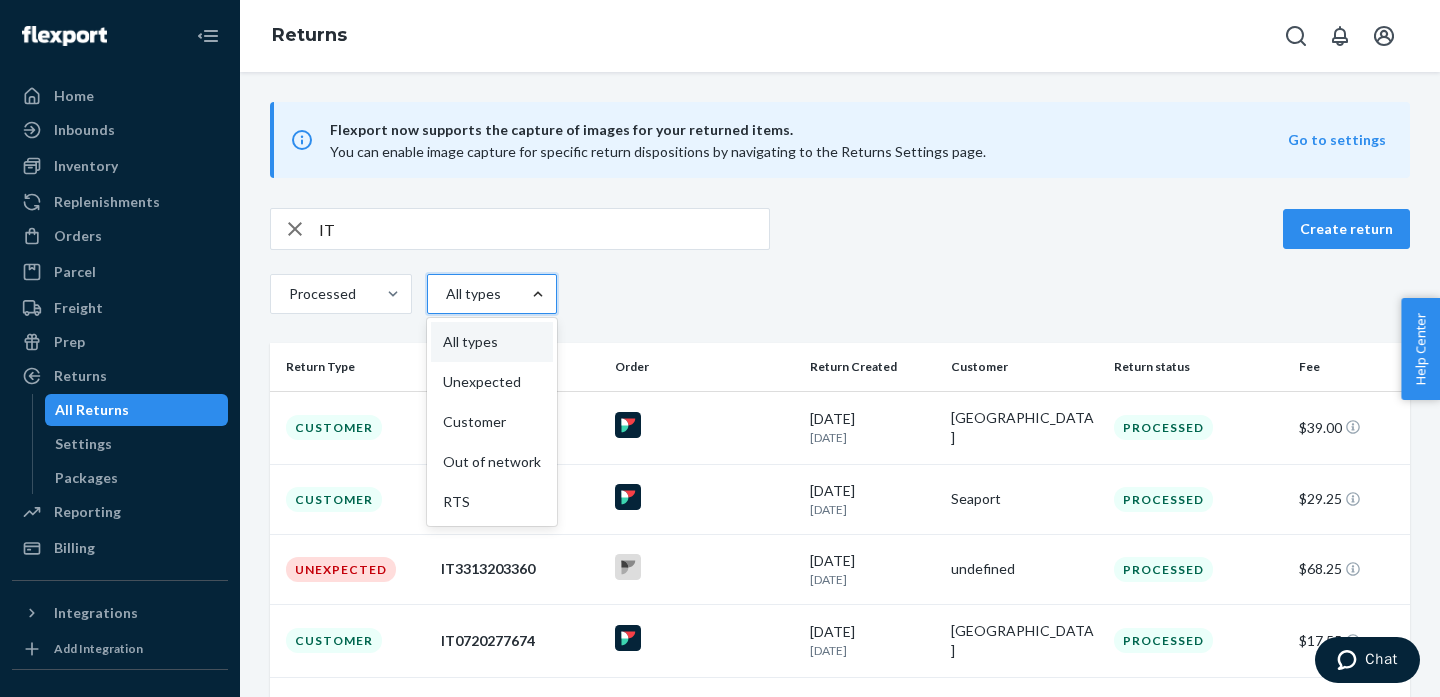 click at bounding box center (538, 294) 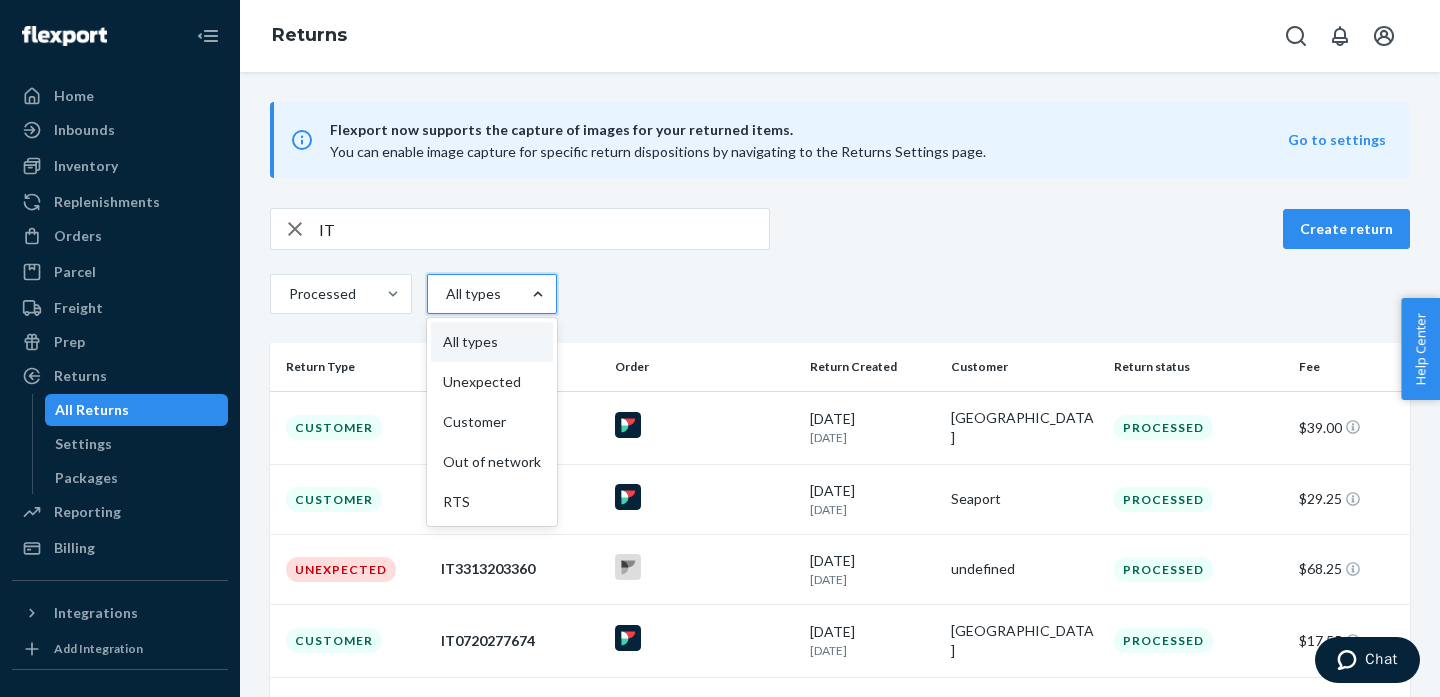click on "option All types focused, 1 of 5. 5 results available. Use Up and Down to choose options, press Enter to select the currently focused option, press Escape to exit the menu, press Tab to select the option and exit the menu. All types All types Unexpected Customer Out of network RTS" at bounding box center (401, 294) 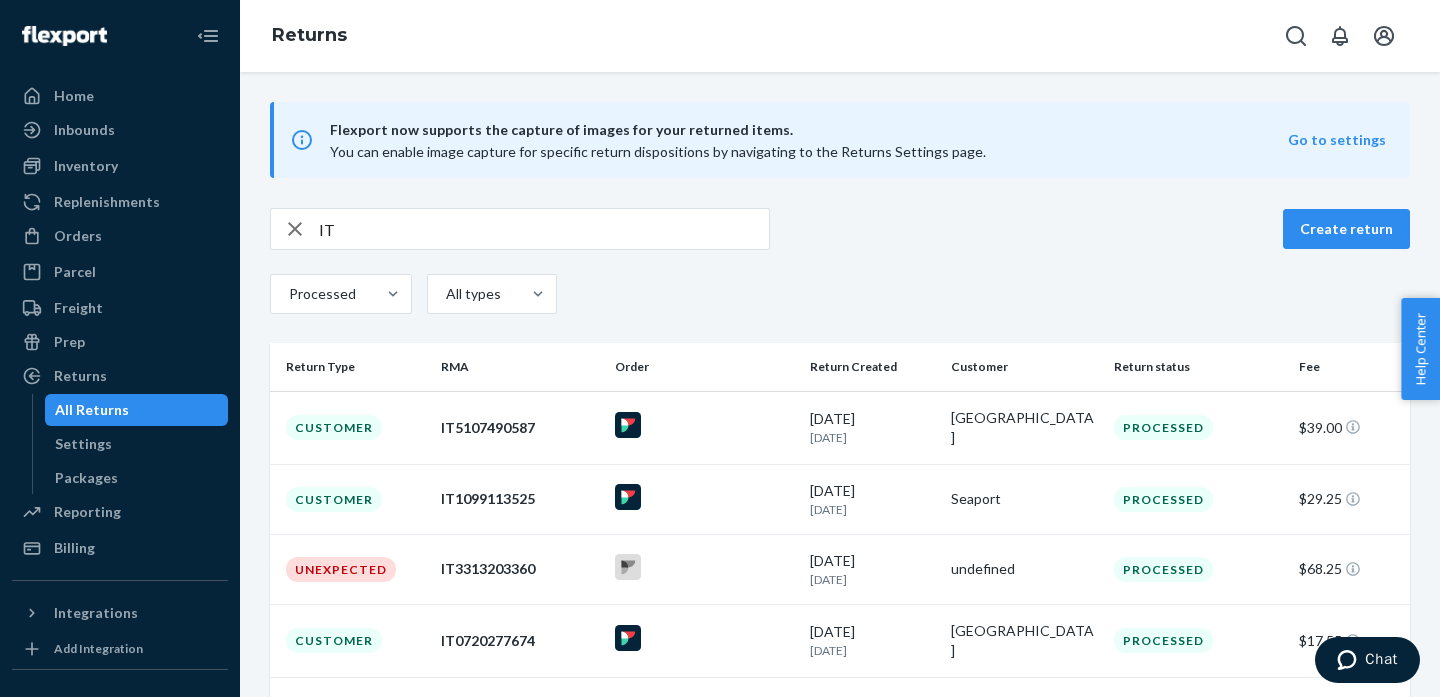 click on "IT Create return Processed All types" at bounding box center [840, 263] 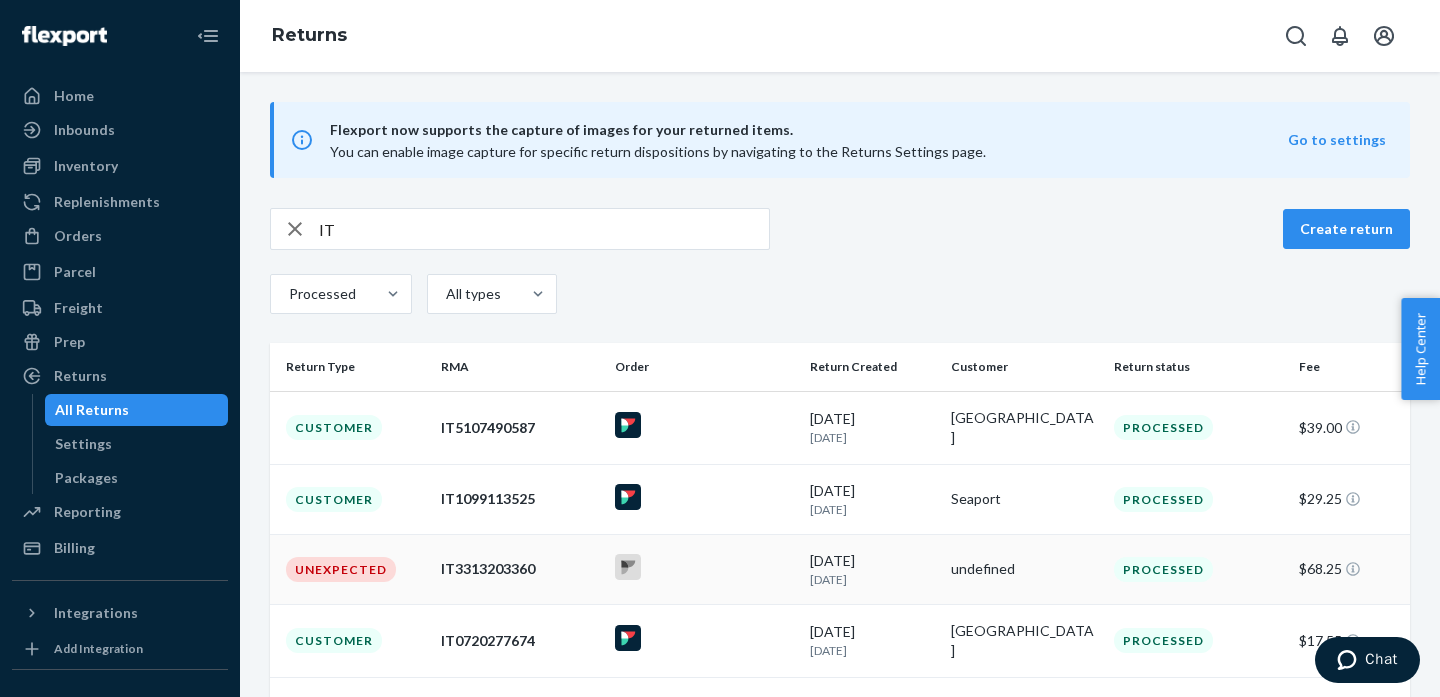 scroll, scrollTop: 504, scrollLeft: 0, axis: vertical 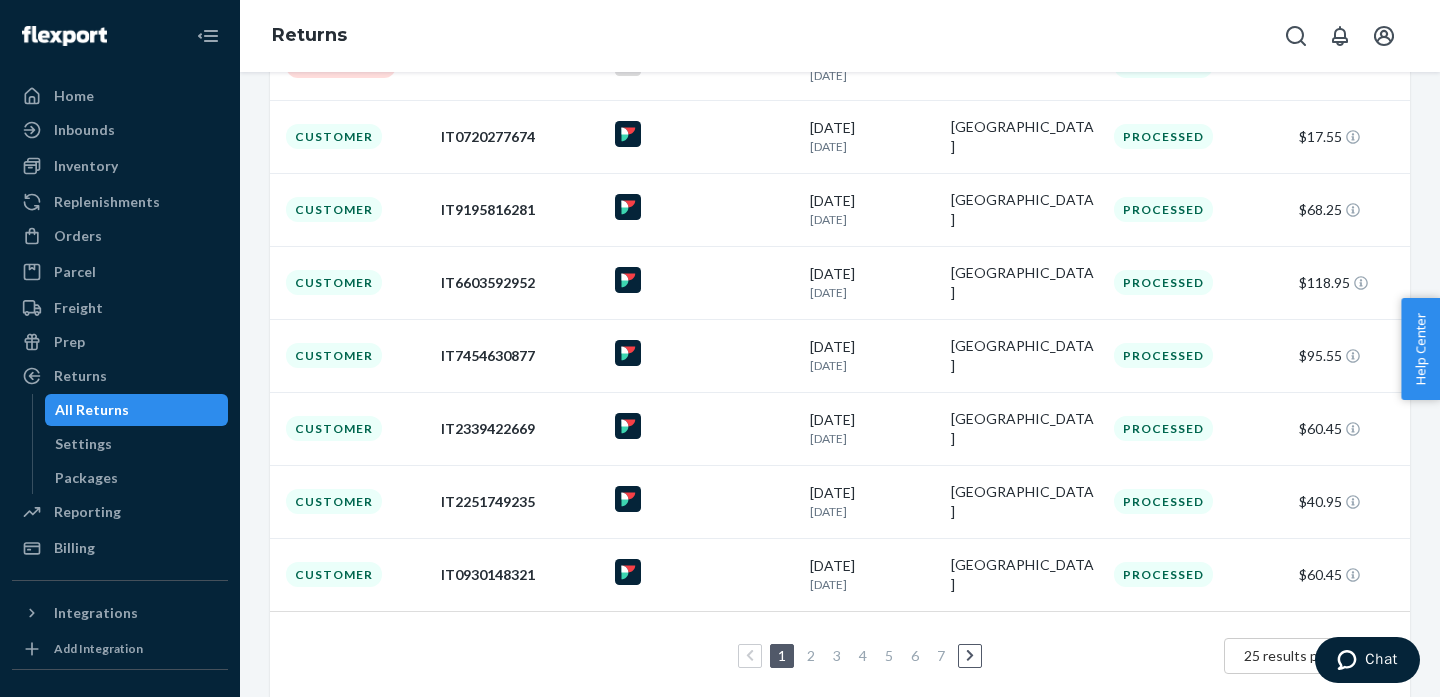 click on "7" at bounding box center [941, 655] 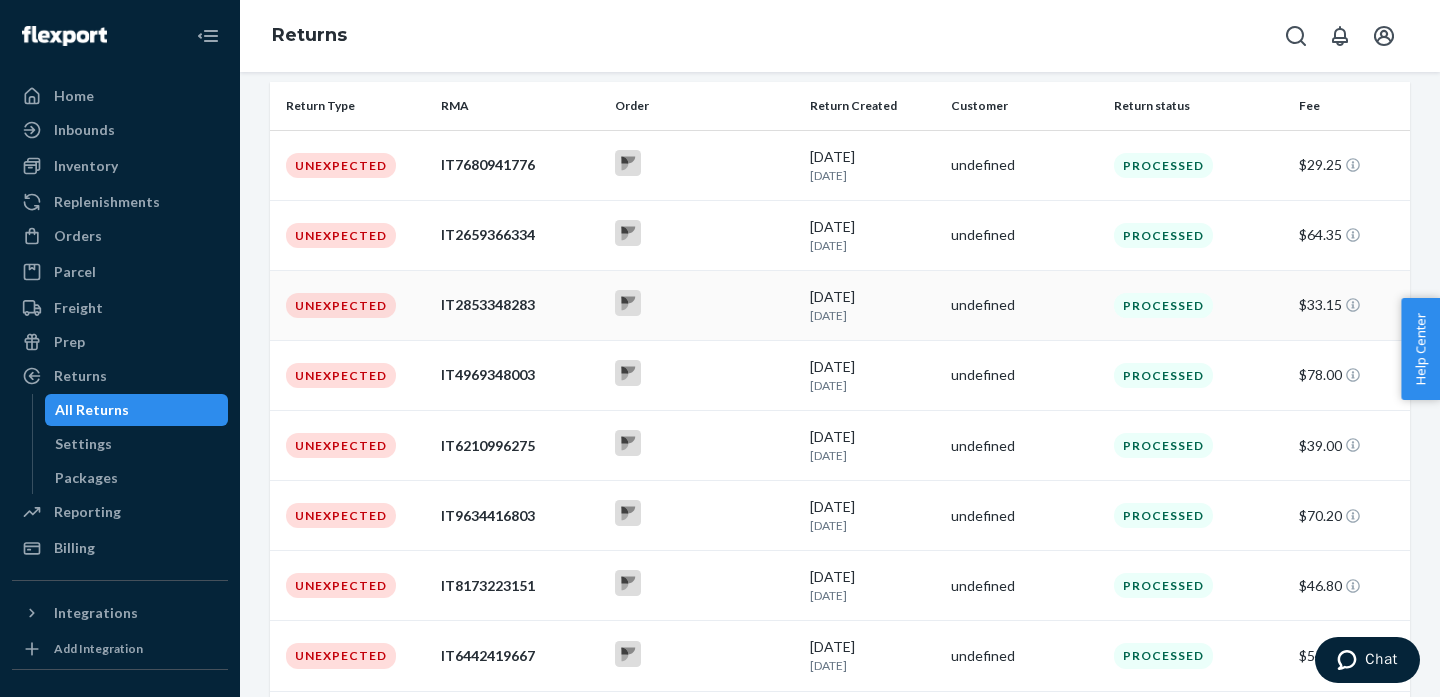 scroll, scrollTop: 504, scrollLeft: 0, axis: vertical 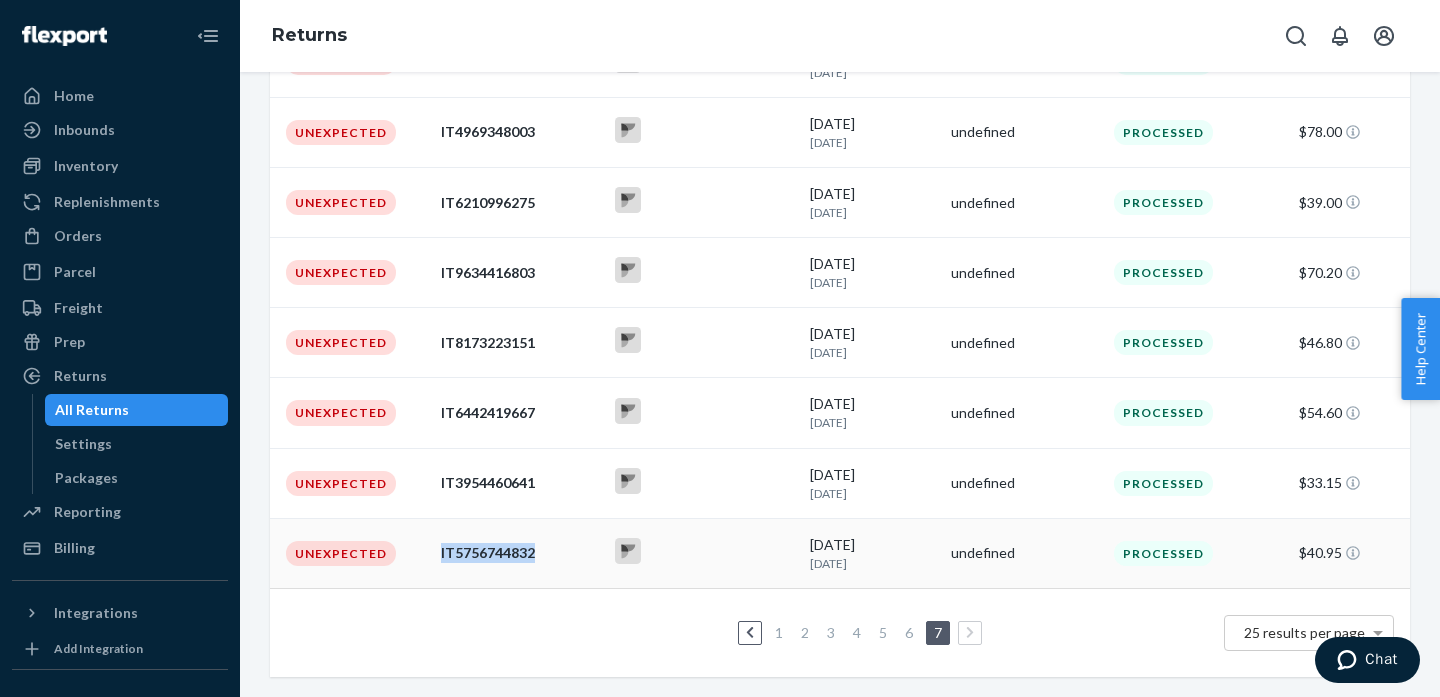 copy on "IT5756744832" 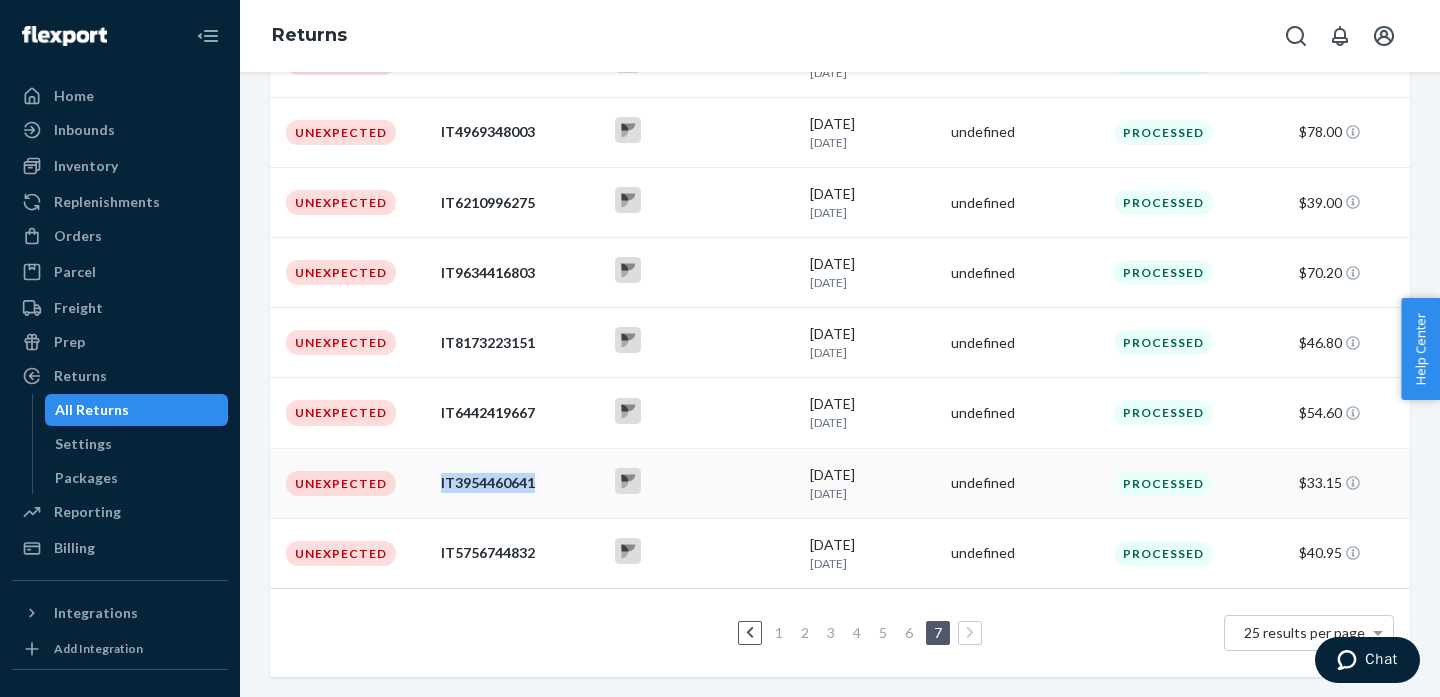 copy on "IT3954460641" 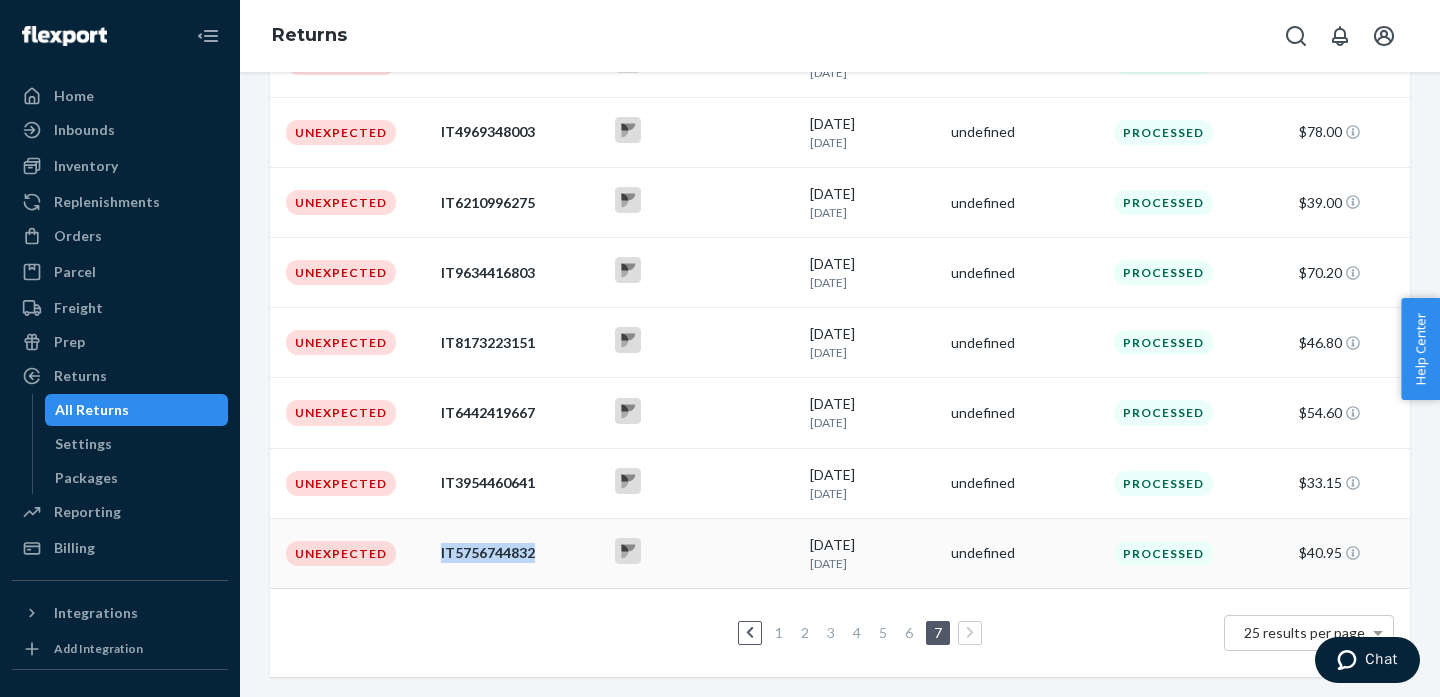 copy on "IT5756744832" 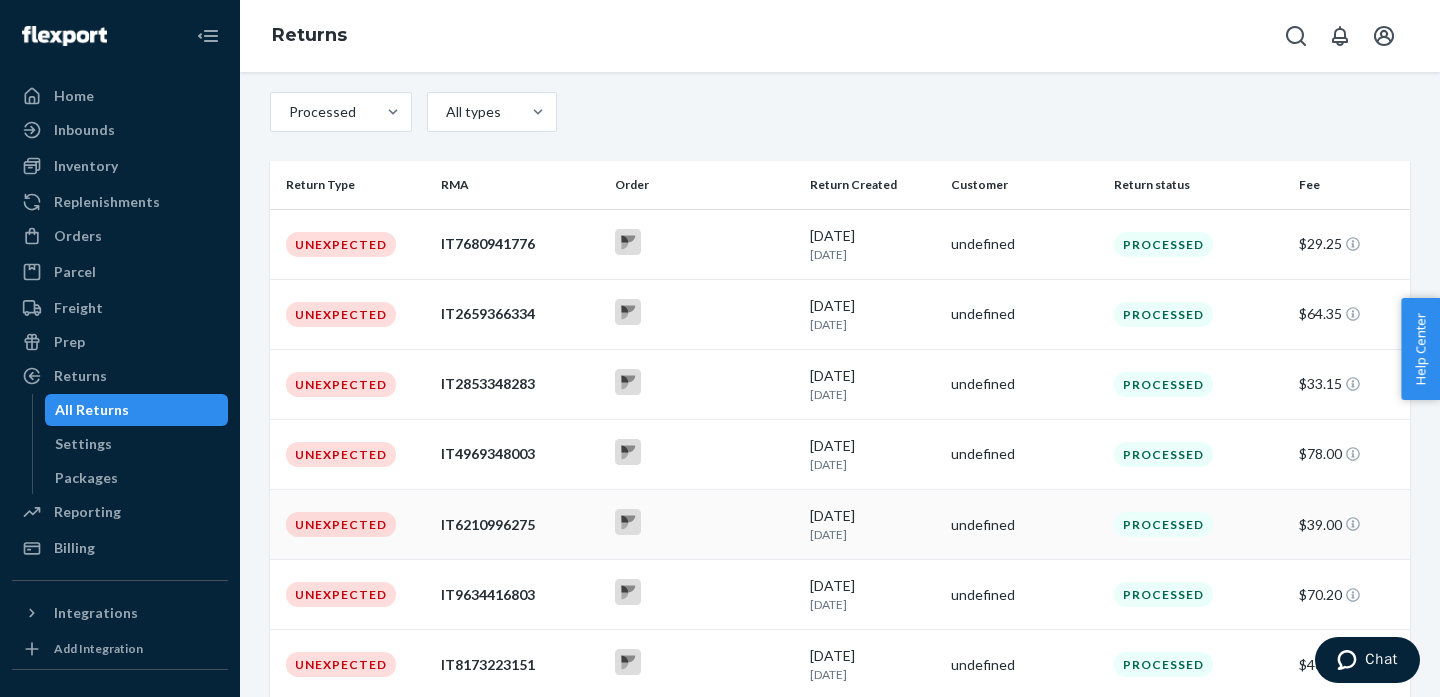 scroll, scrollTop: 0, scrollLeft: 0, axis: both 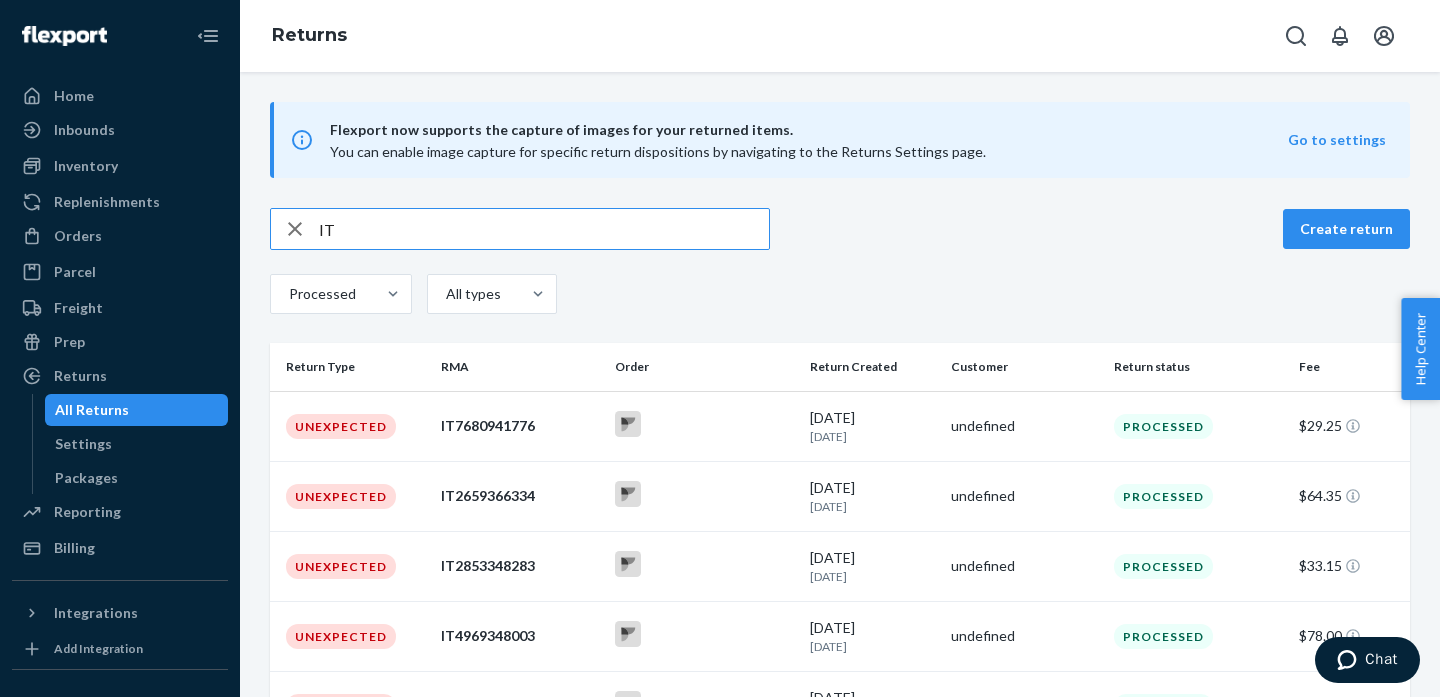 click on "IT" at bounding box center (544, 229) 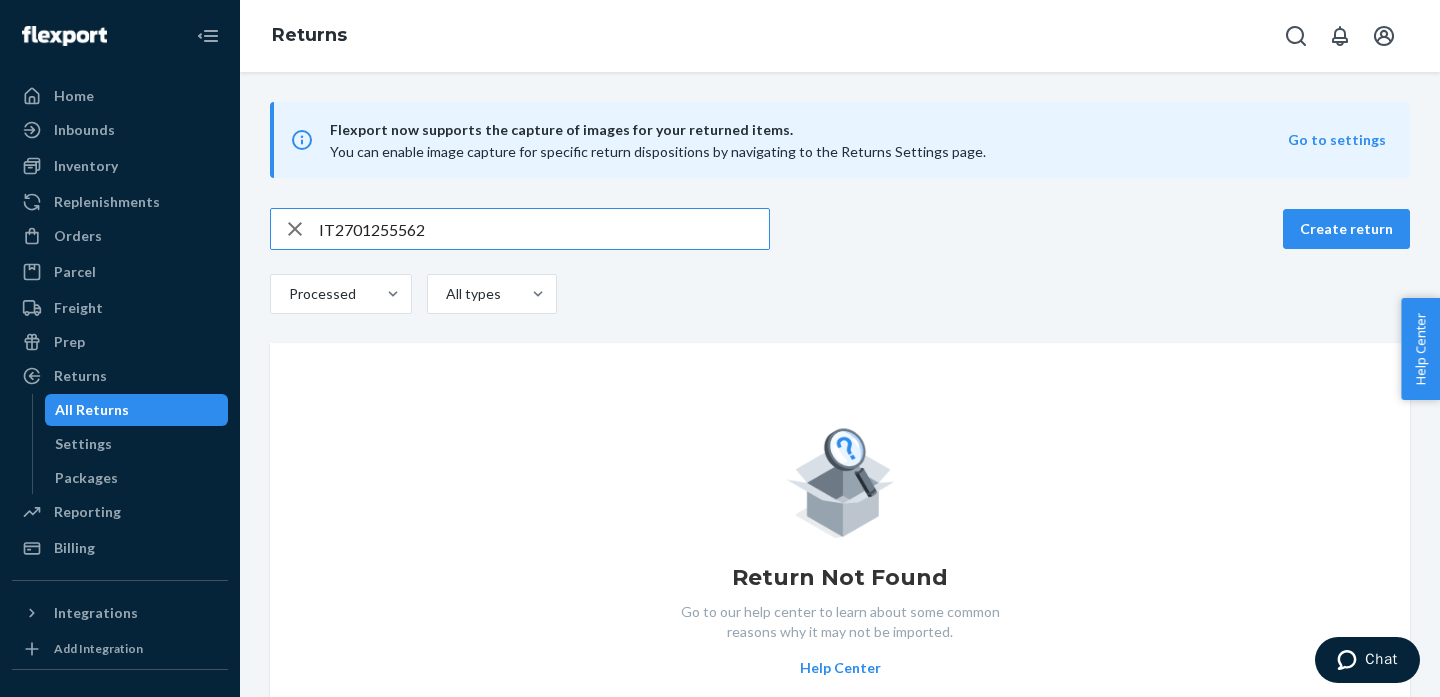 drag, startPoint x: 467, startPoint y: 232, endPoint x: 272, endPoint y: 209, distance: 196.35173 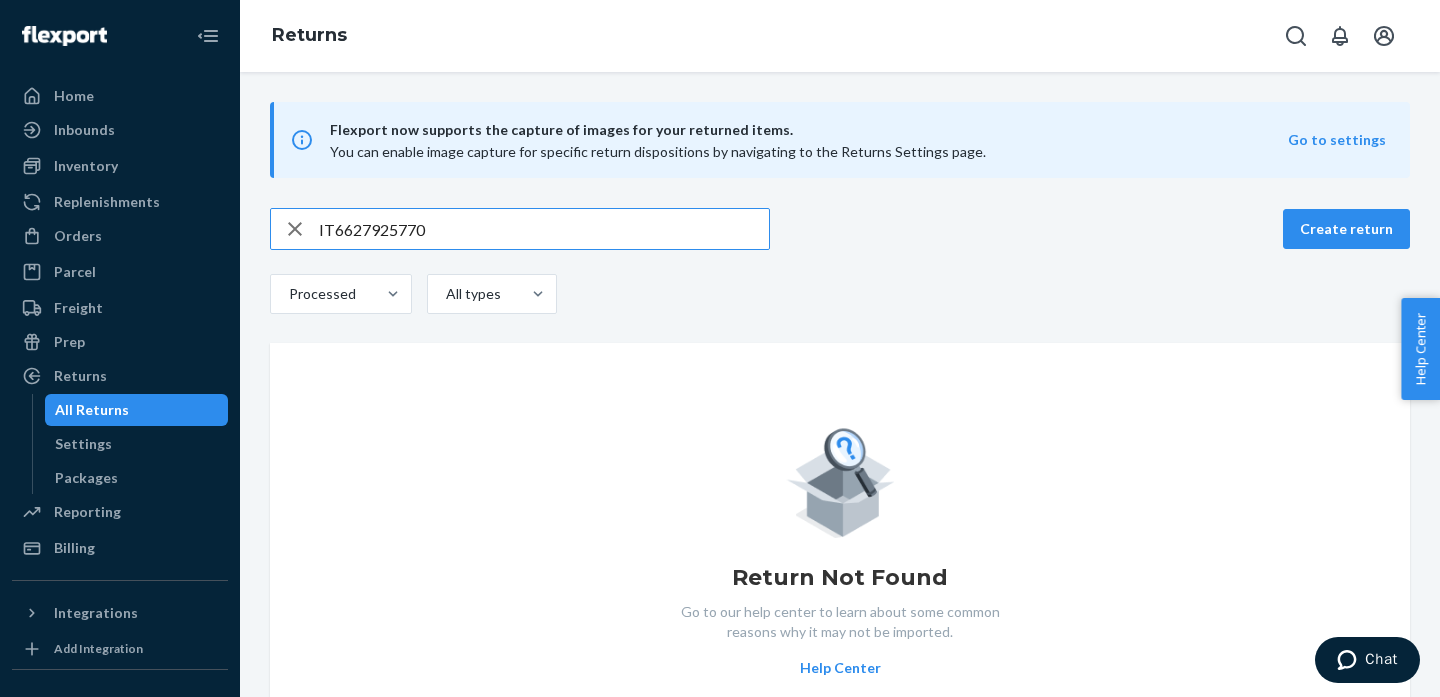 drag, startPoint x: 449, startPoint y: 230, endPoint x: 293, endPoint y: 191, distance: 160.80112 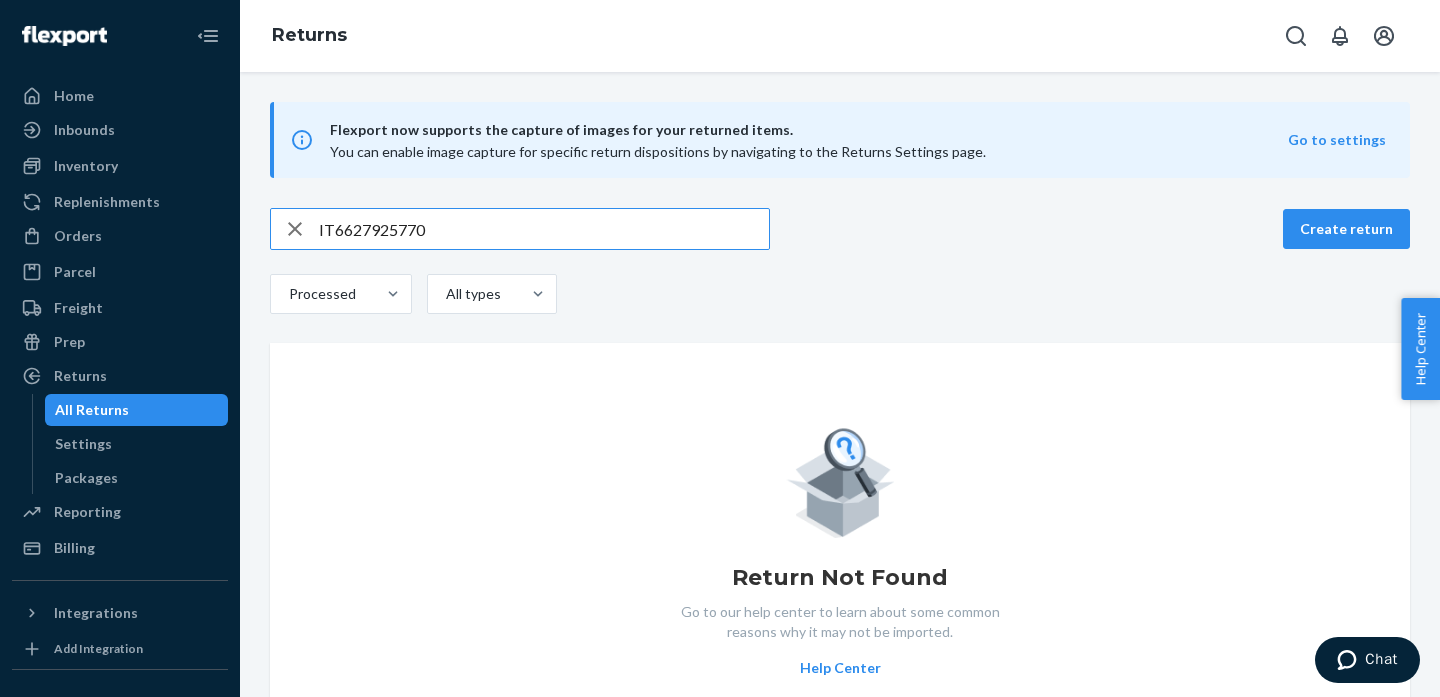 click on "Flexport now supports the capture of images for your returned items. You can enable image capture for specific return dispositions by navigating to the Returns Settings page. Go to settings IT6627925770 Create return Processed All types Return Not Found Go to our help center to learn about some common reasons why it may not be imported. Help Center" at bounding box center [840, 430] 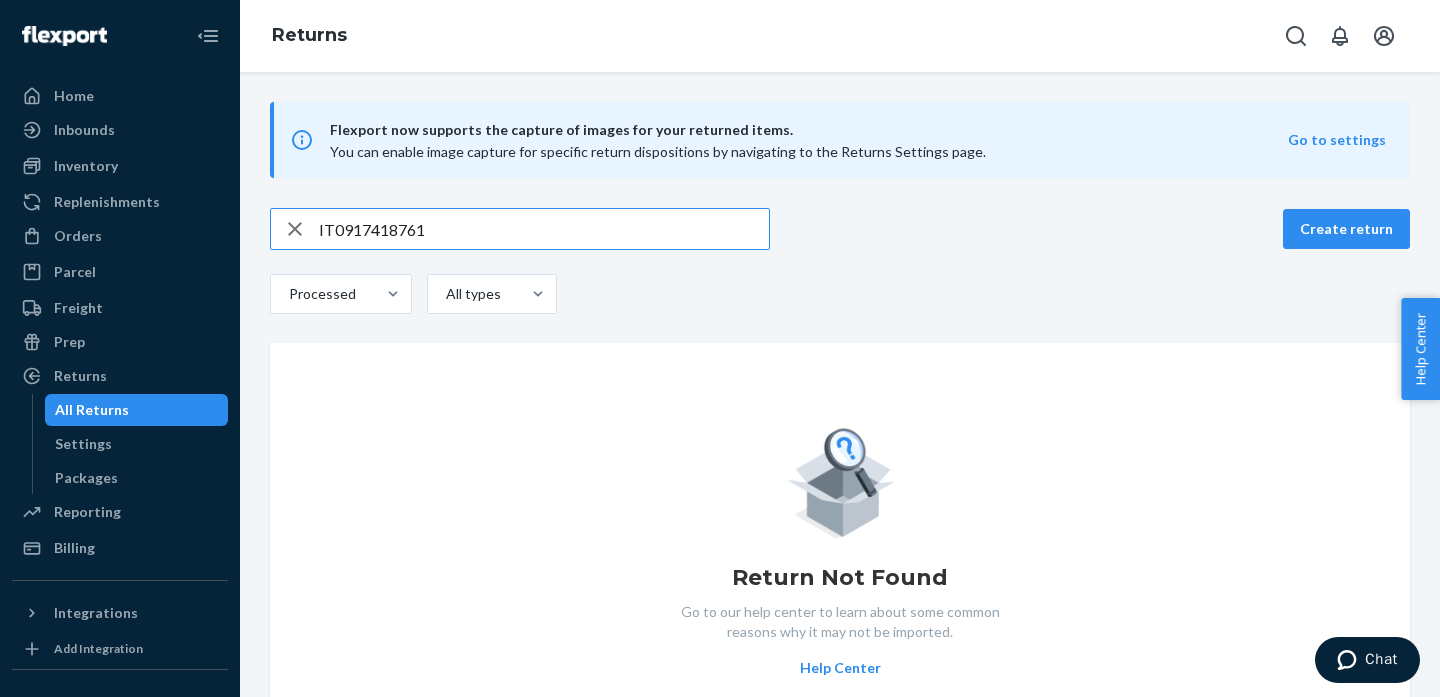 drag, startPoint x: 468, startPoint y: 228, endPoint x: 335, endPoint y: 163, distance: 148.03378 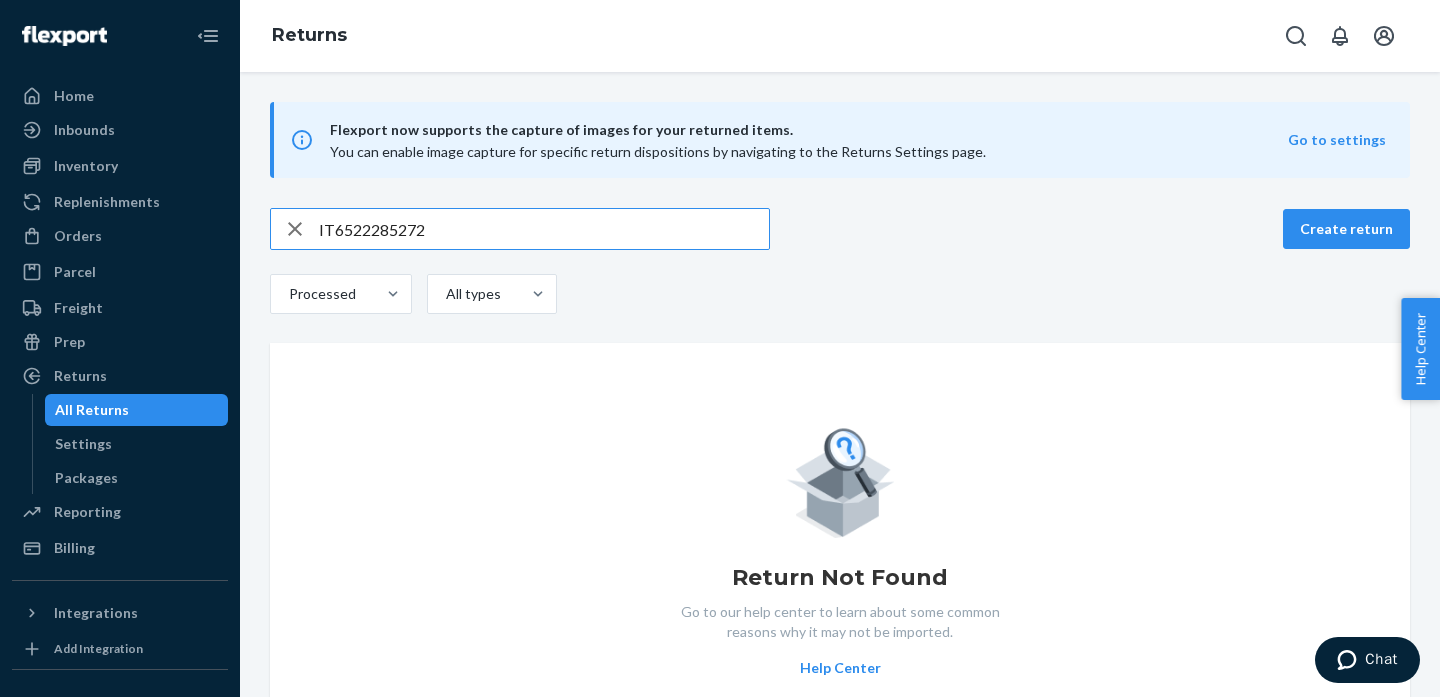 drag, startPoint x: 456, startPoint y: 232, endPoint x: 324, endPoint y: 182, distance: 141.1524 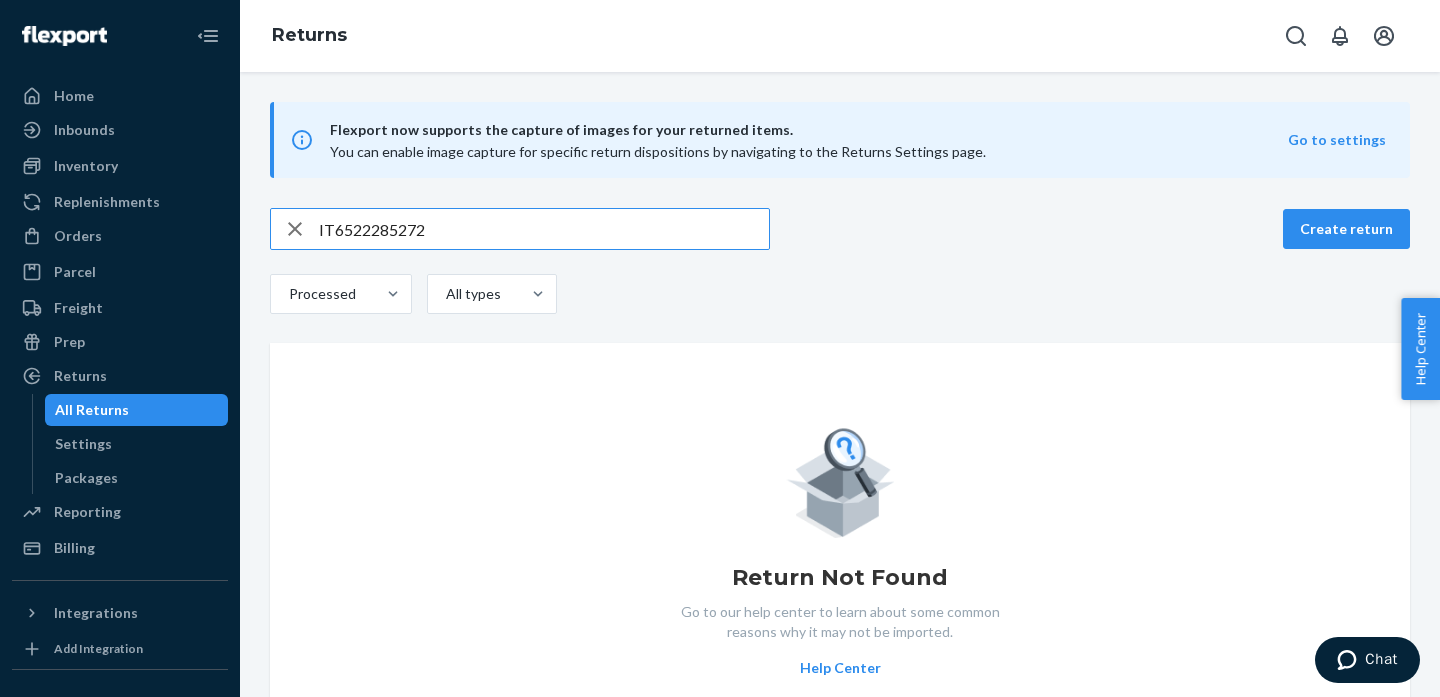 click on "Flexport now supports the capture of images for your returned items. You can enable image capture for specific return dispositions by navigating to the Returns Settings page. Go to settings IT6522285272 Create return Processed All types Return Not Found Go to our help center to learn about some common reasons why it may not be imported. Help Center" at bounding box center (840, 430) 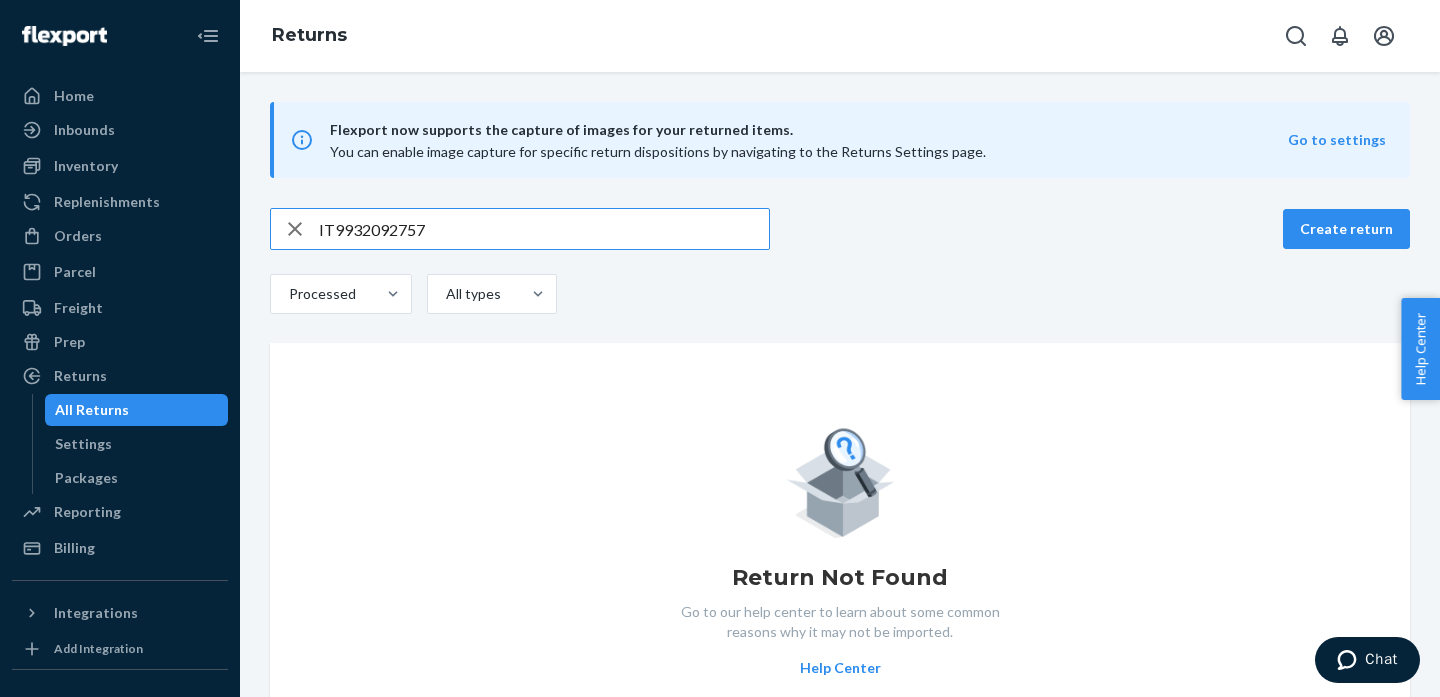 click on "IT9932092757" at bounding box center [544, 229] 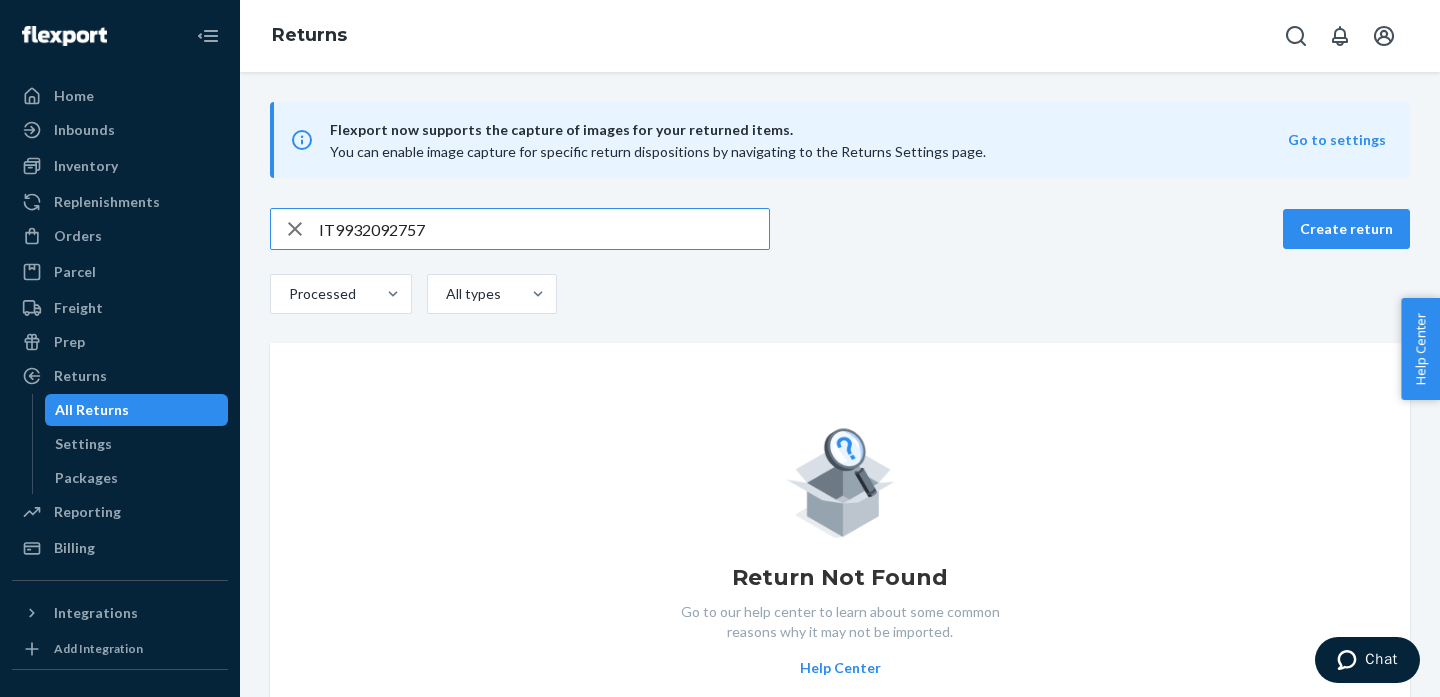 drag, startPoint x: 453, startPoint y: 231, endPoint x: 298, endPoint y: 204, distance: 157.33405 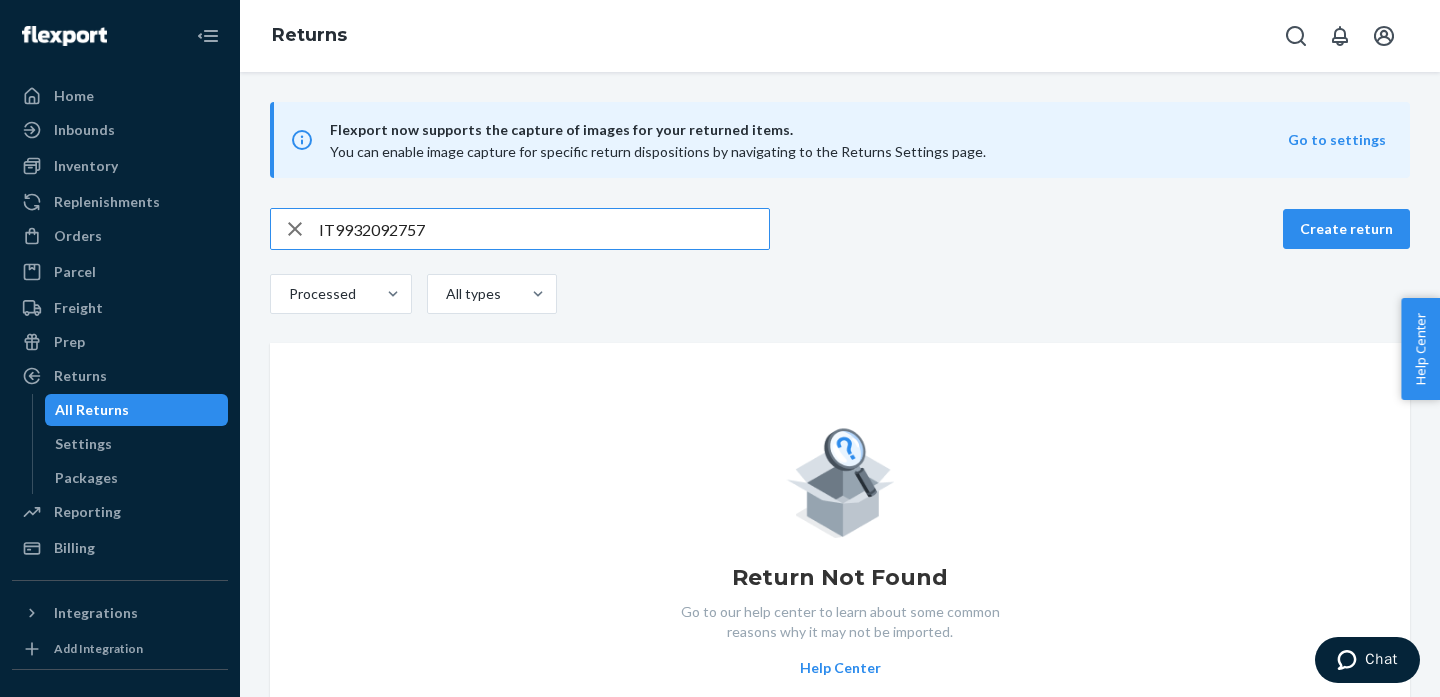 click on "IT9932092757" at bounding box center [544, 229] 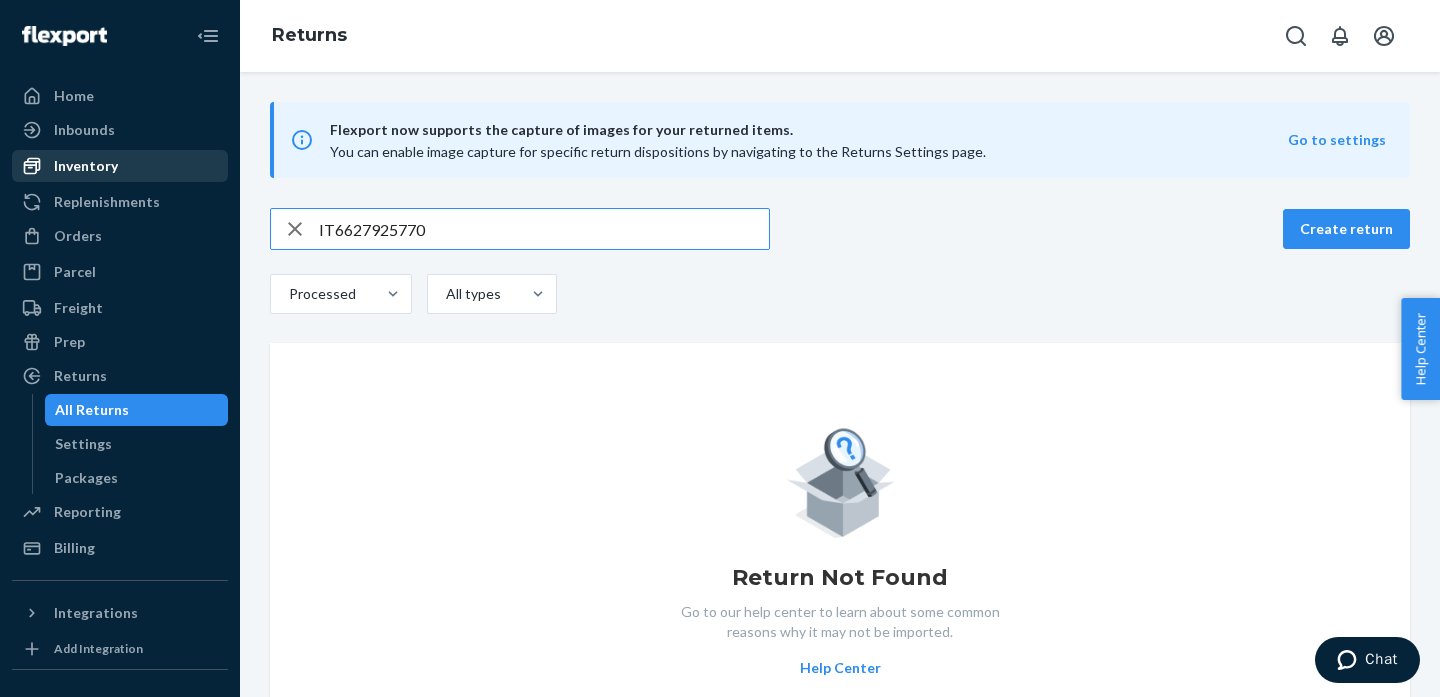 type on "IT6627925770" 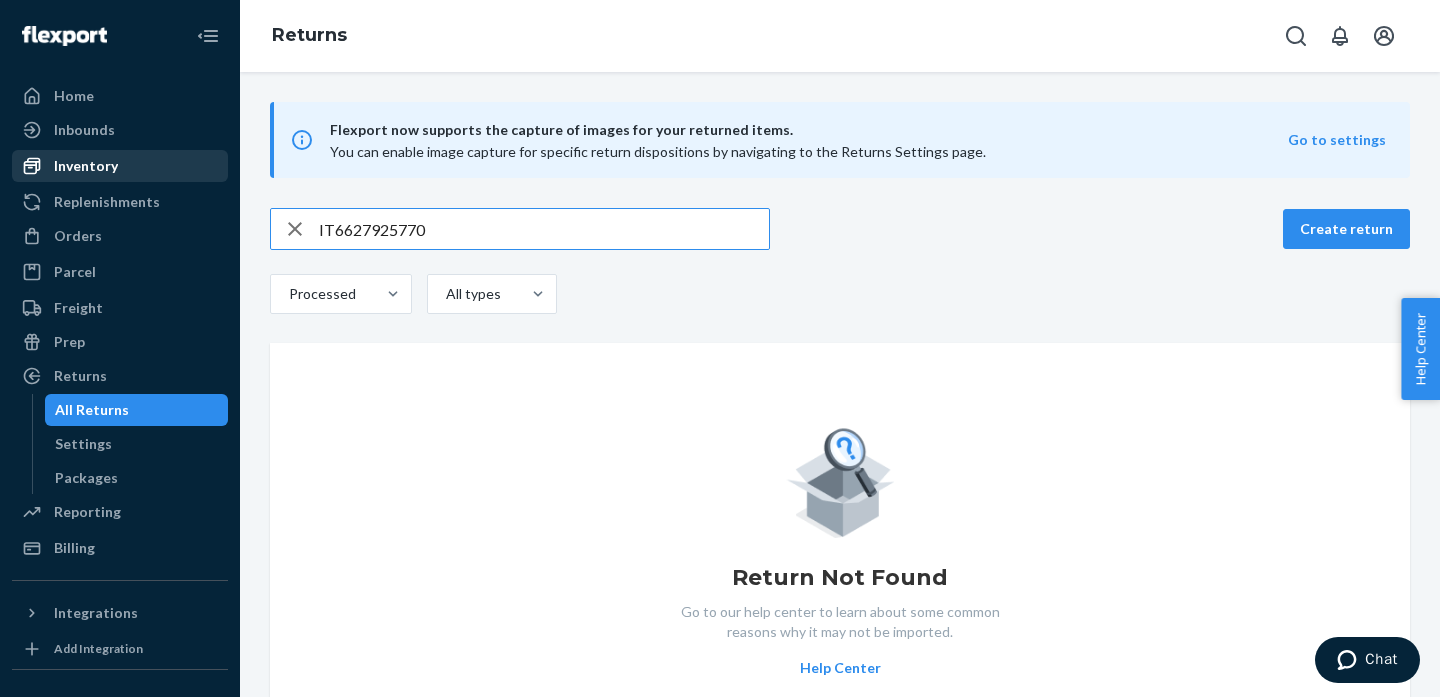 click on "Inventory" at bounding box center (120, 166) 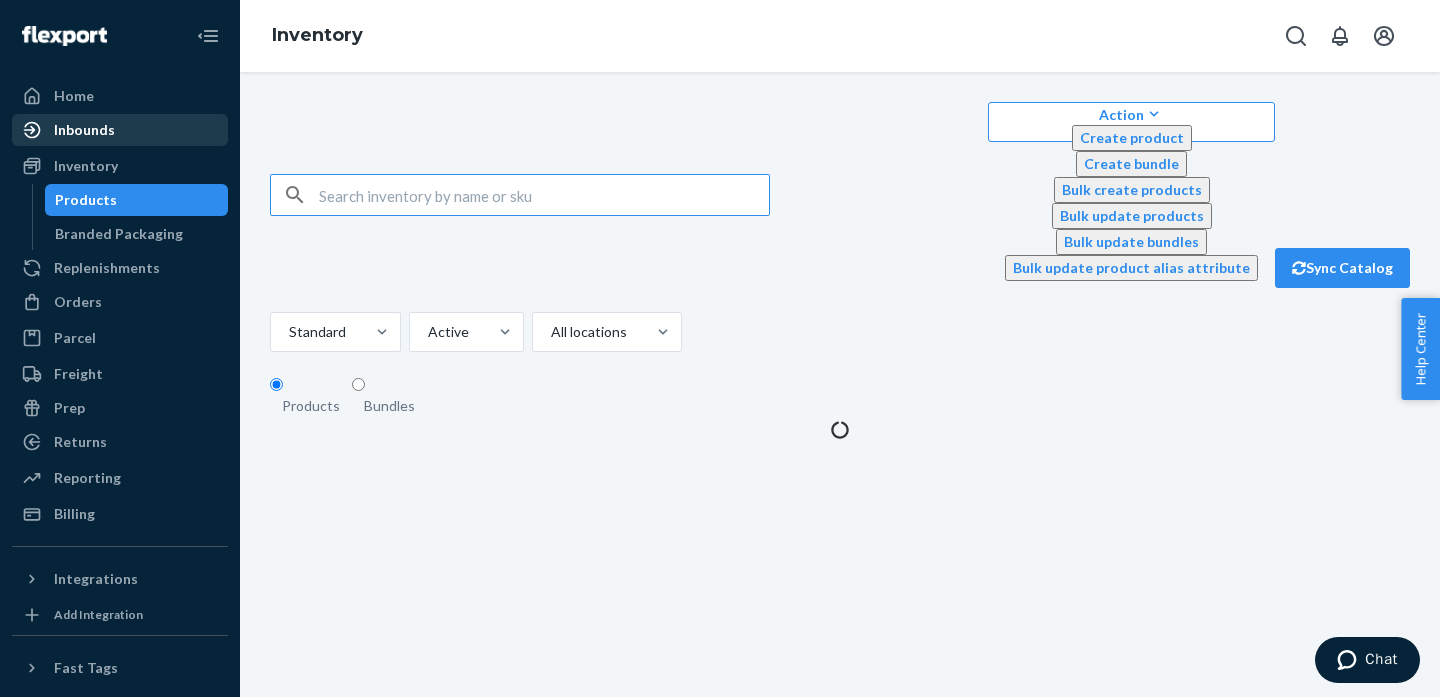 click on "Inbounds" at bounding box center (120, 130) 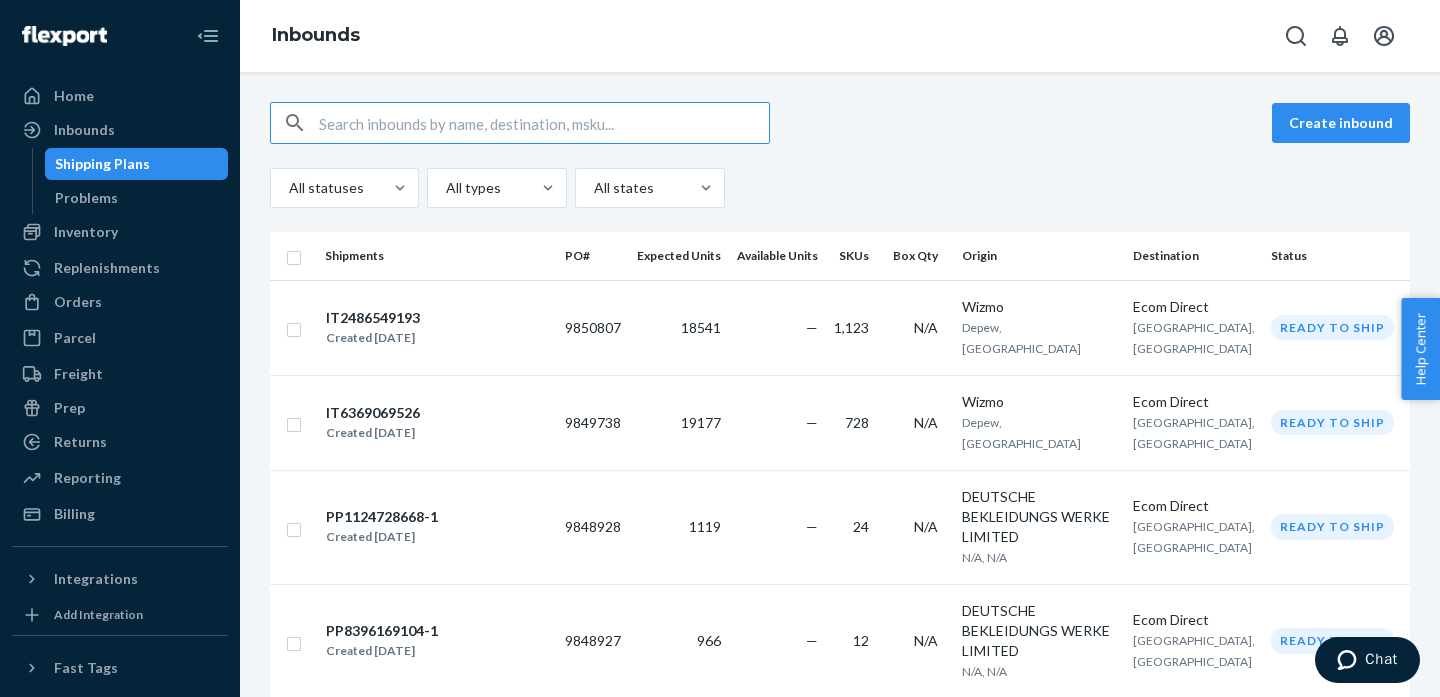 click at bounding box center (544, 123) 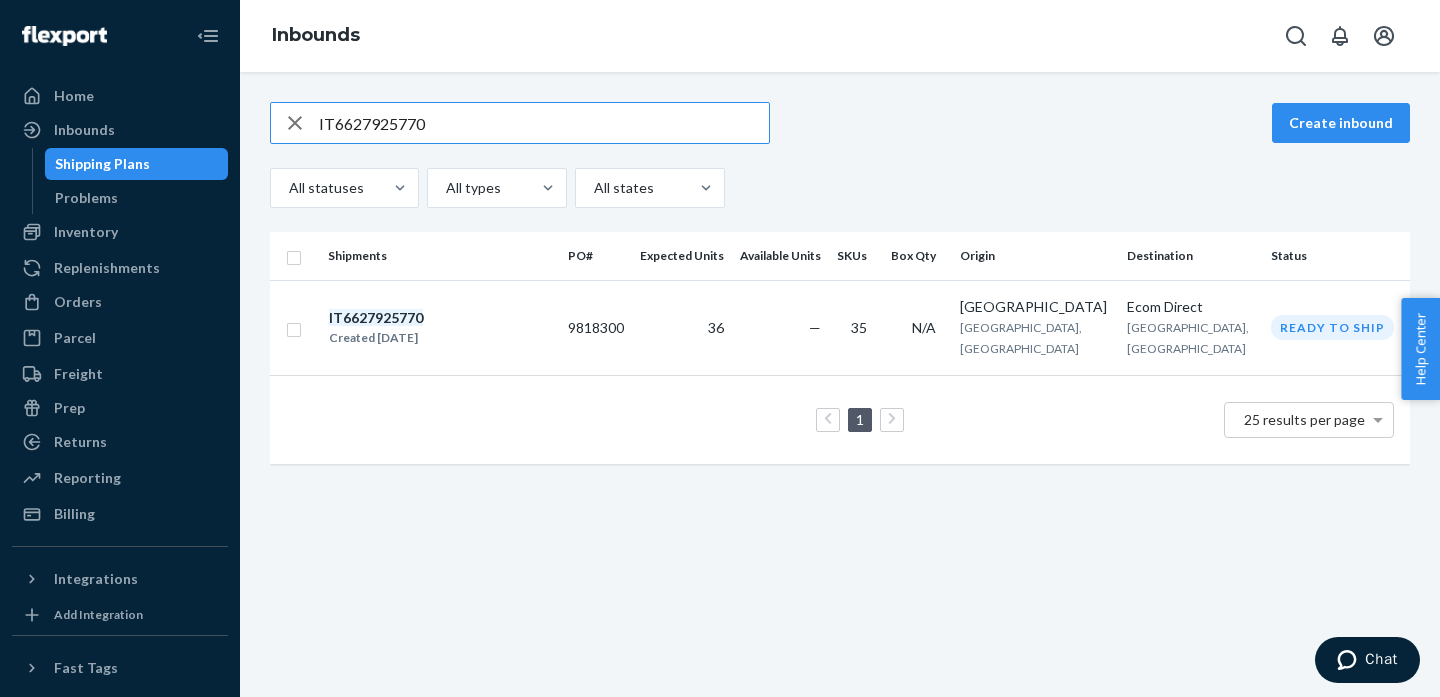 type on "IT6627925770" 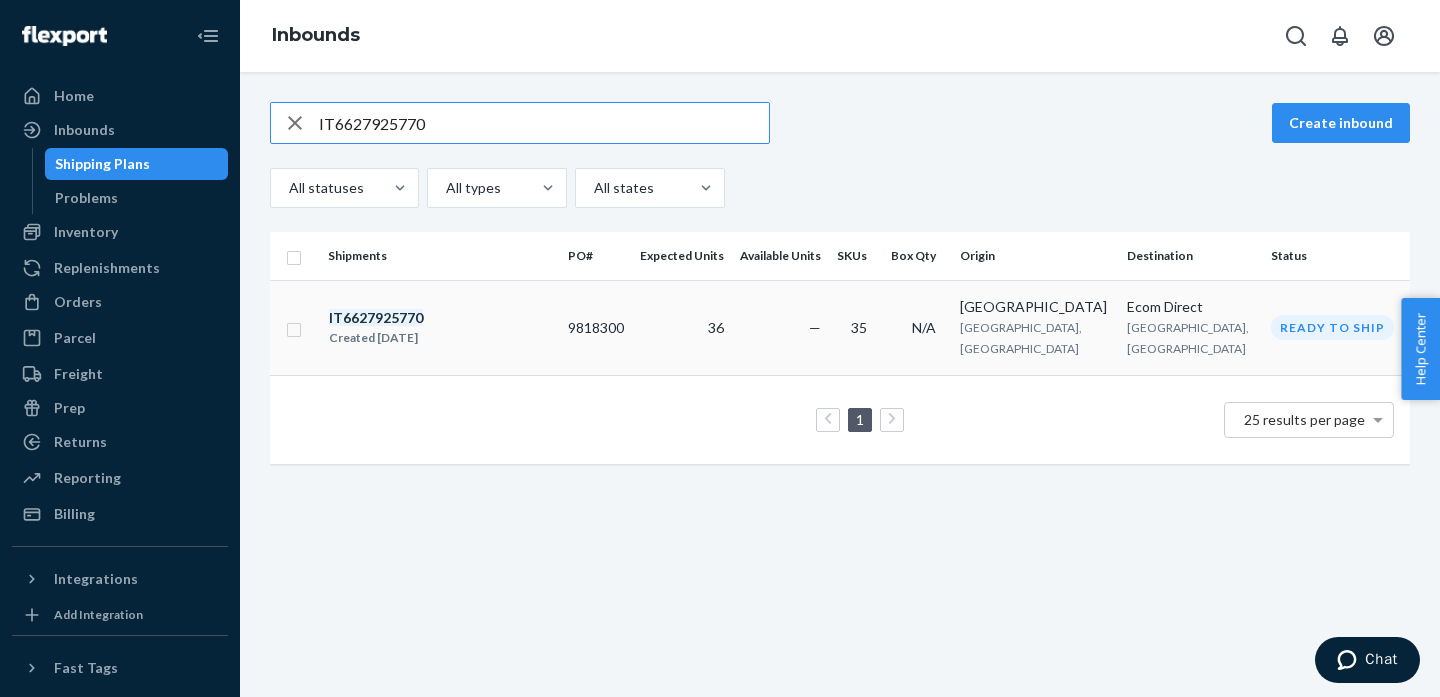 click on "IT6627925770 Created [DATE]" at bounding box center [440, 327] 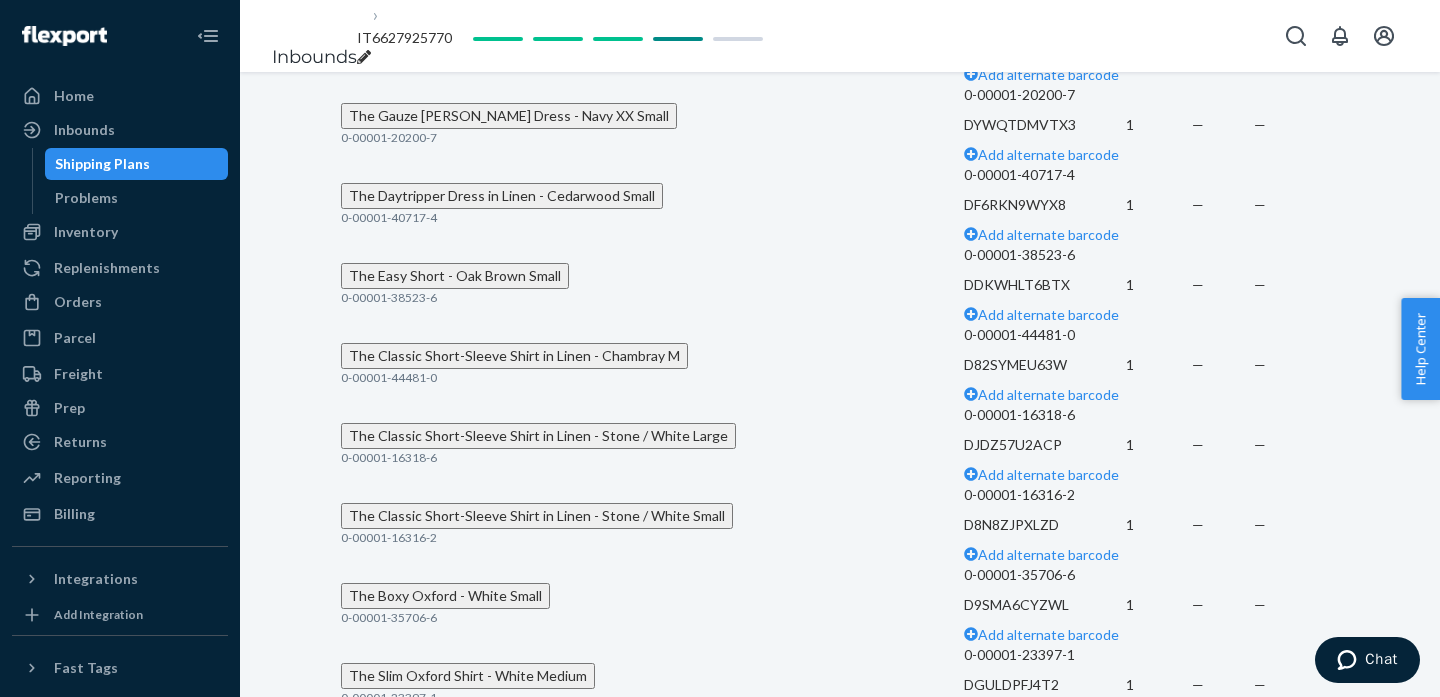 scroll, scrollTop: 0, scrollLeft: 0, axis: both 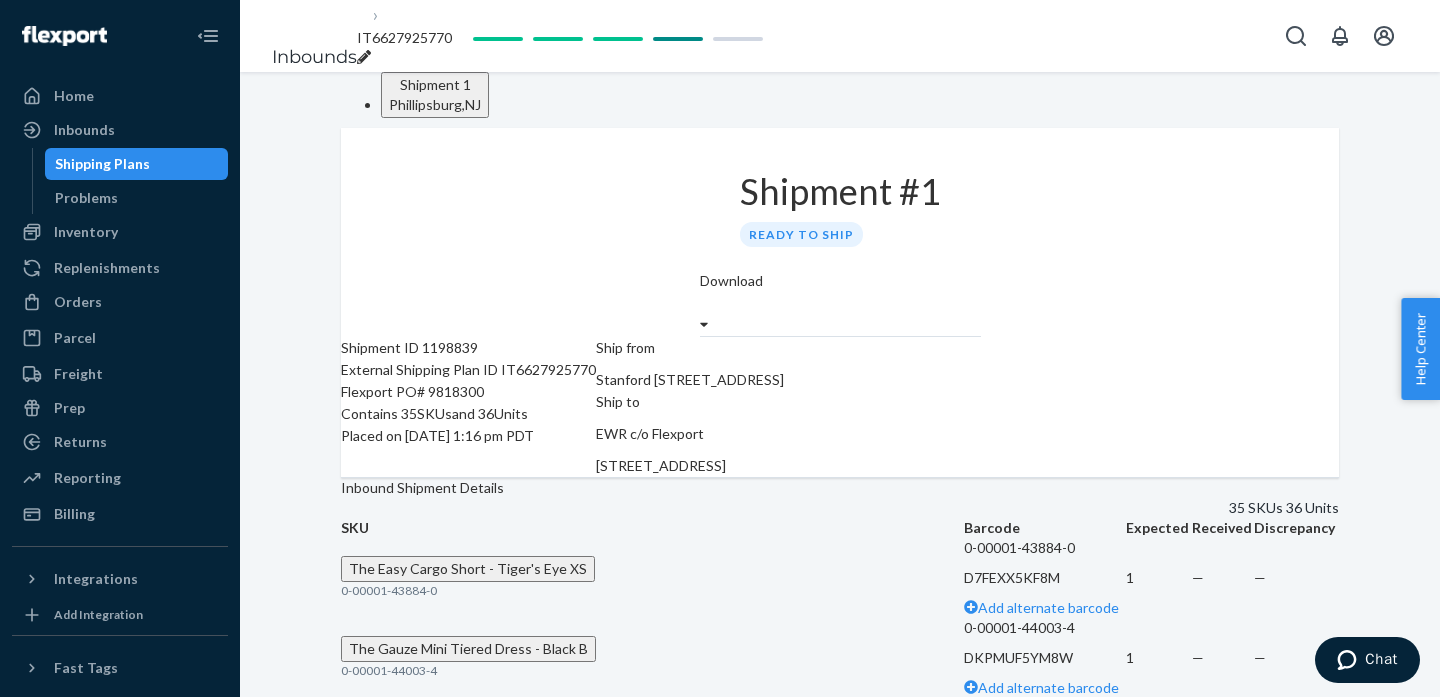 drag, startPoint x: 104, startPoint y: 441, endPoint x: 413, endPoint y: 402, distance: 311.45145 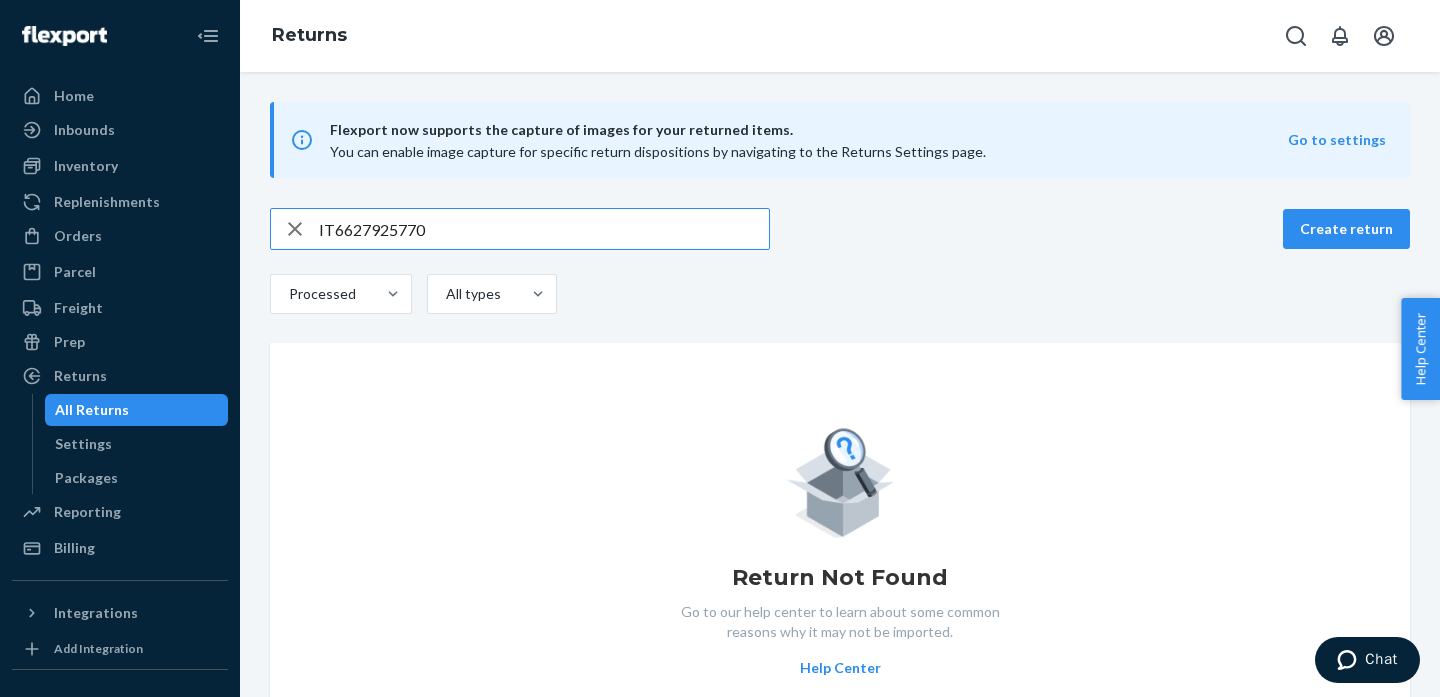 drag, startPoint x: 501, startPoint y: 240, endPoint x: 307, endPoint y: 155, distance: 211.80415 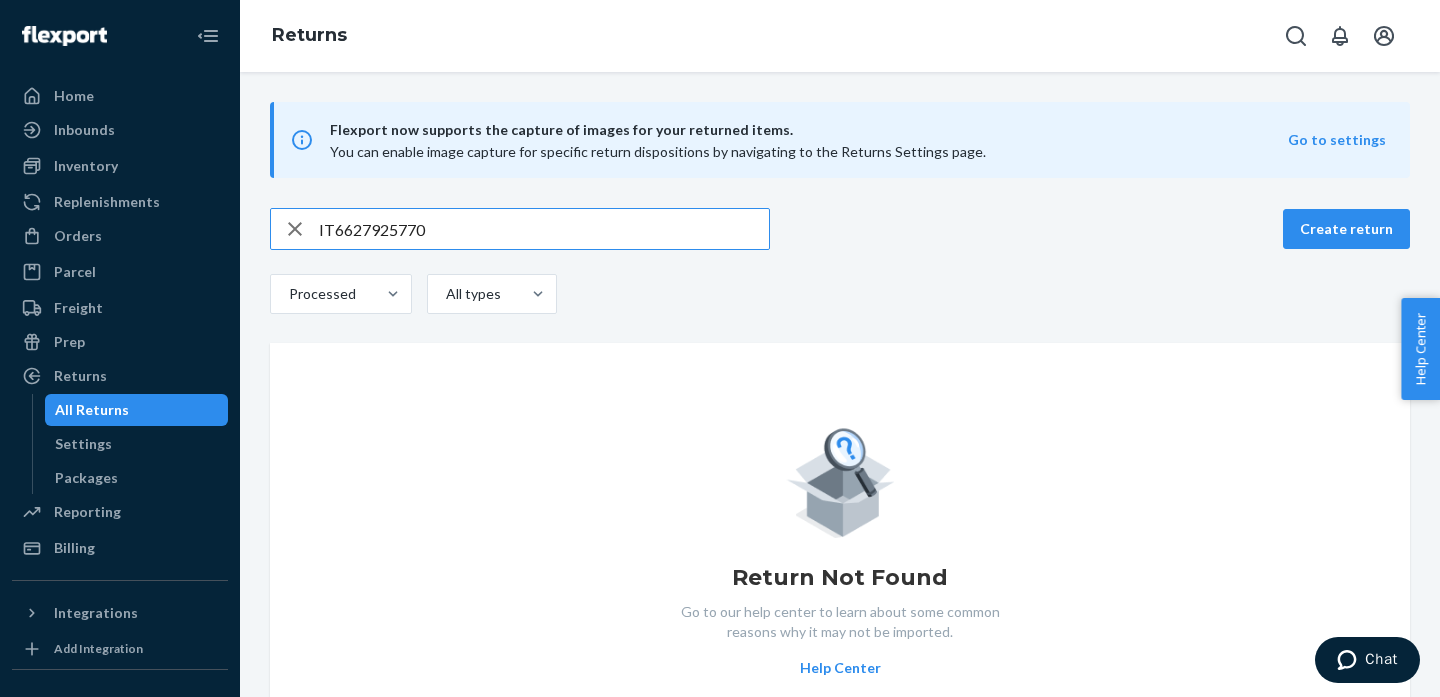 click on "Flexport now supports the capture of images for your returned items. You can enable image capture for specific return dispositions by navigating to the Returns Settings page. Go to settings IT6627925770 Create return Processed All types Return Not Found Go to our help center to learn about some common reasons why it may not be imported. Help Center" at bounding box center [840, 430] 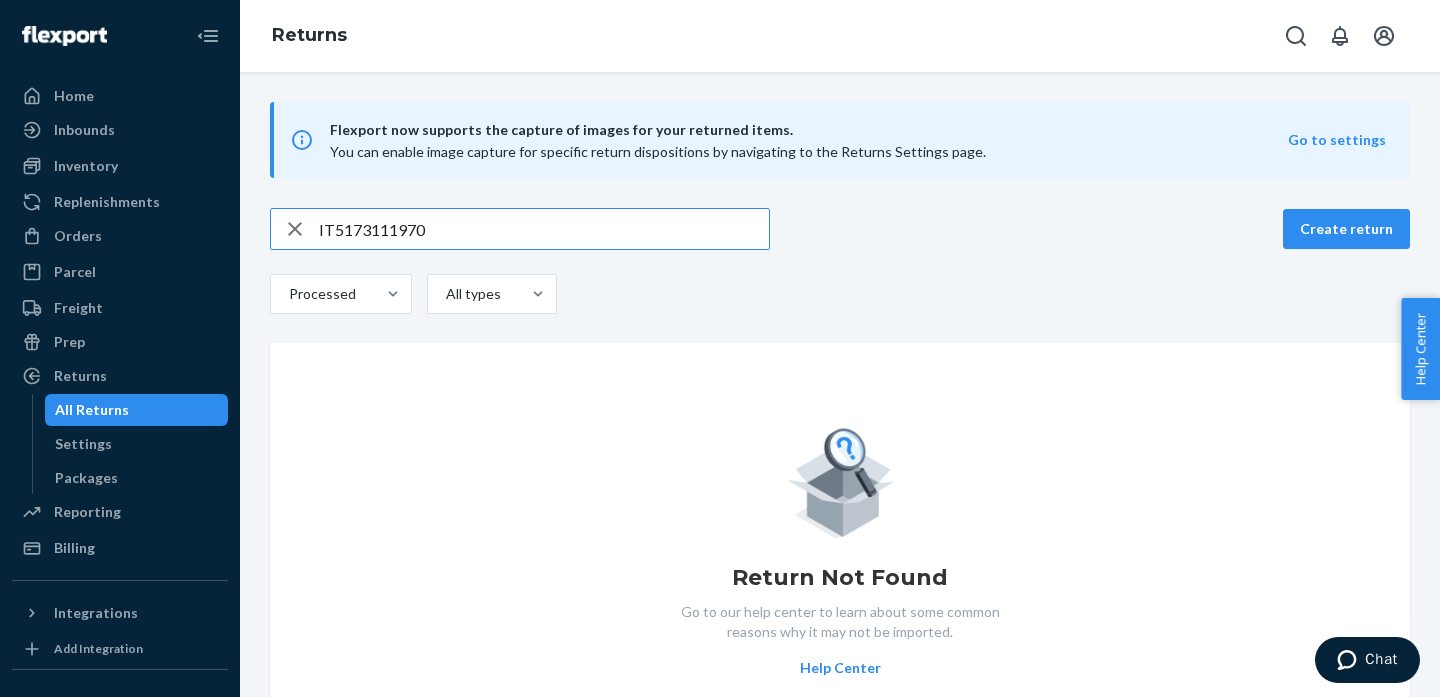 type on "IT5173111970" 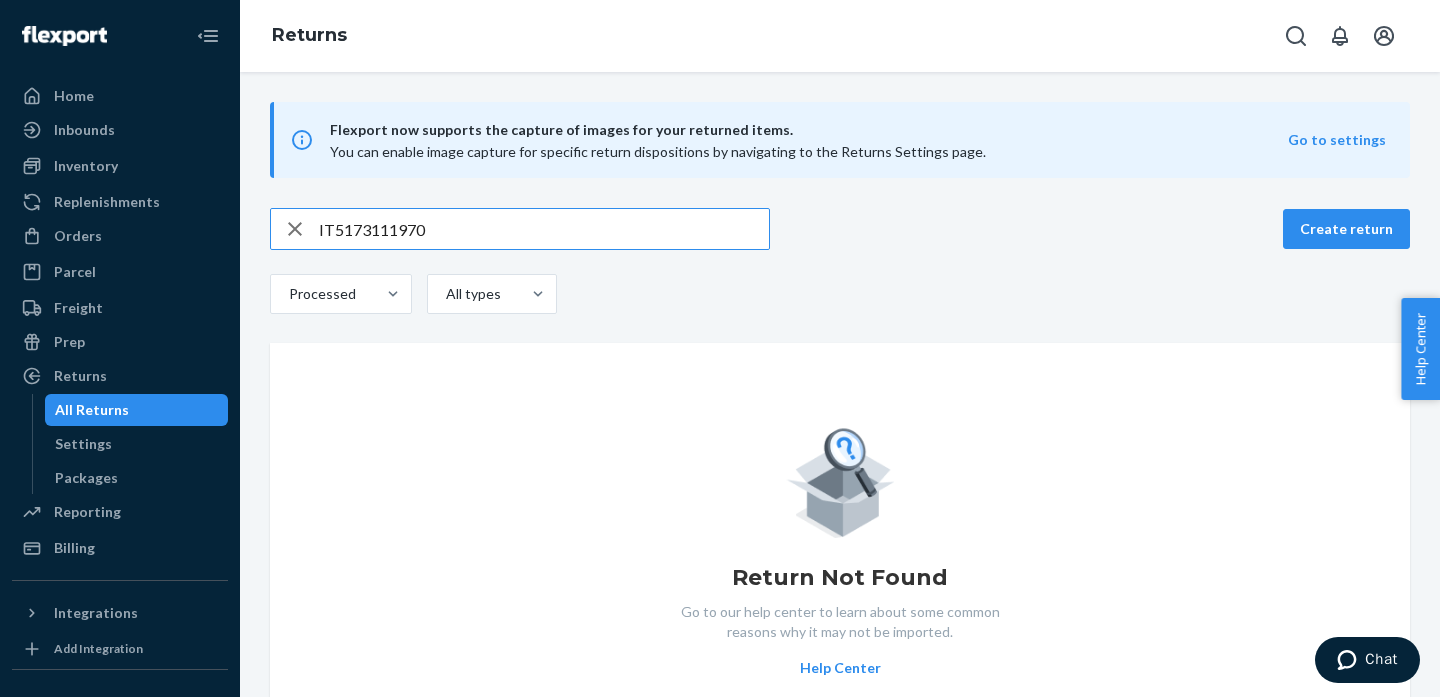 drag, startPoint x: 465, startPoint y: 228, endPoint x: 287, endPoint y: 218, distance: 178.28067 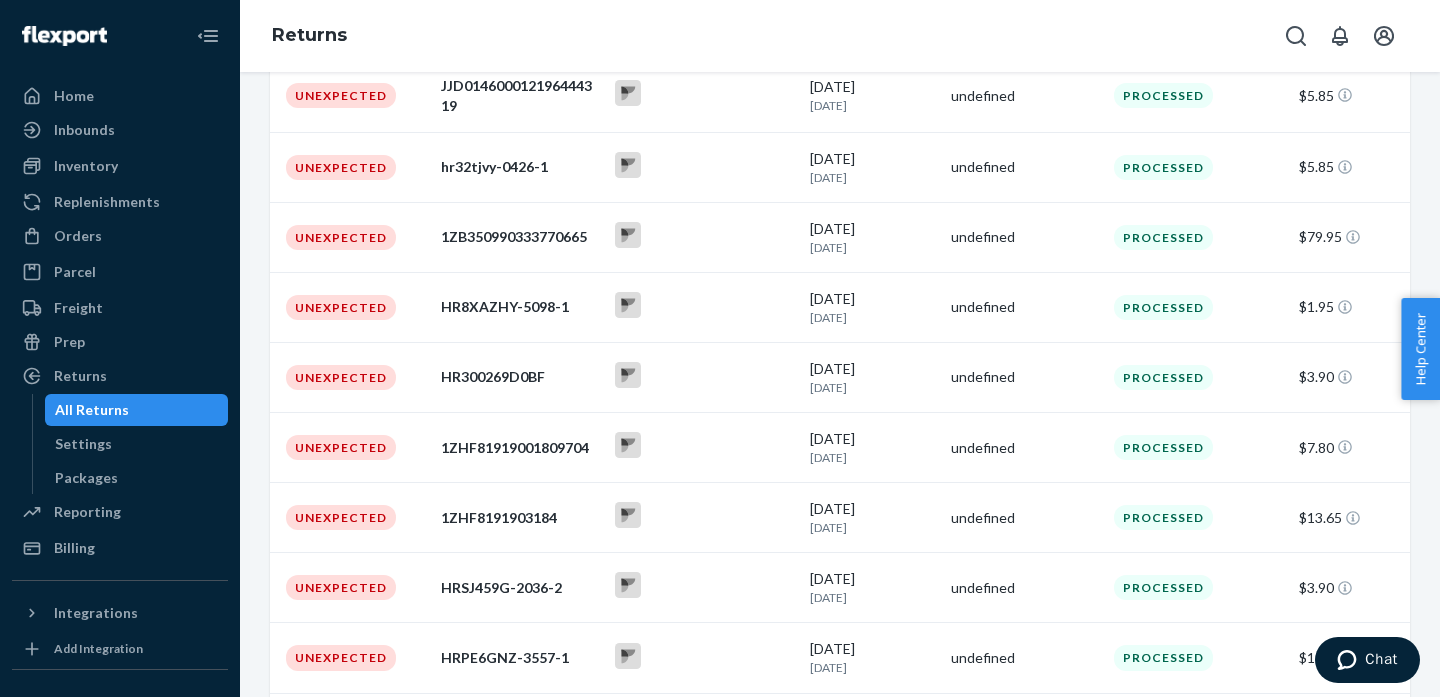 scroll, scrollTop: 507, scrollLeft: 0, axis: vertical 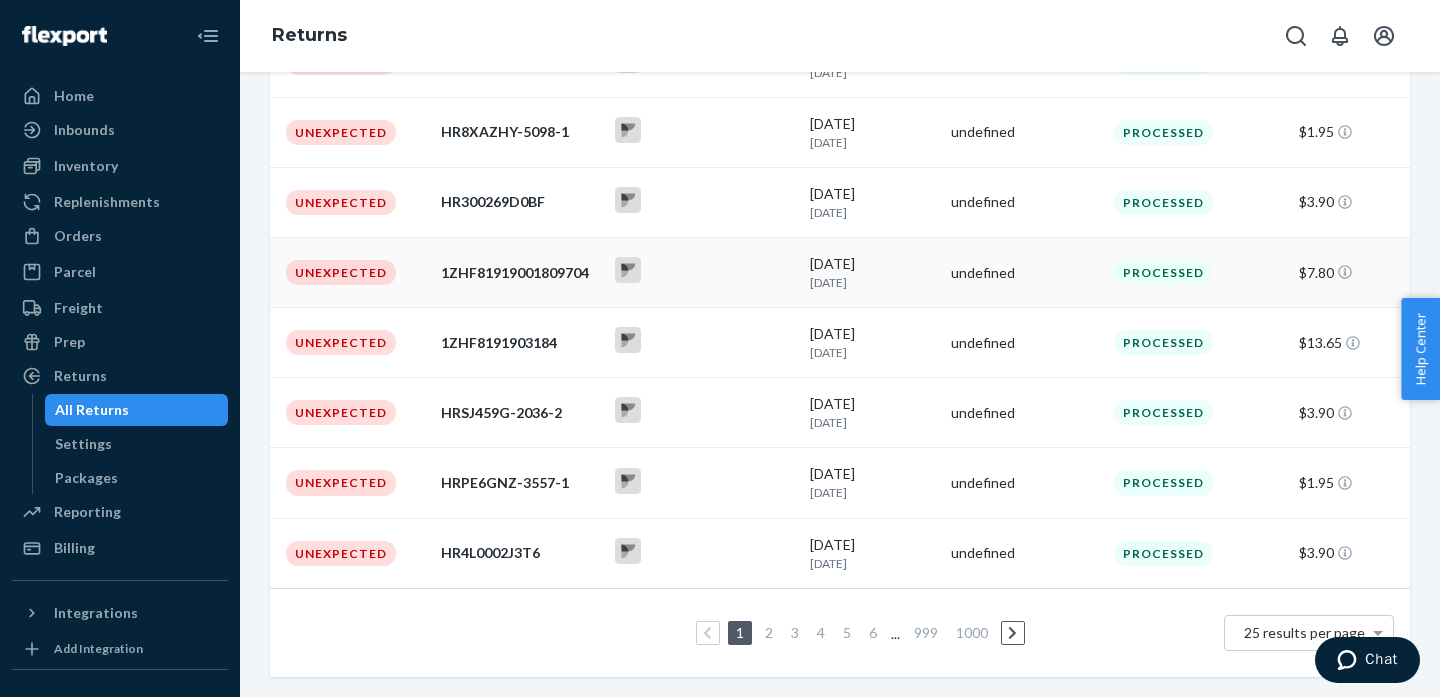type 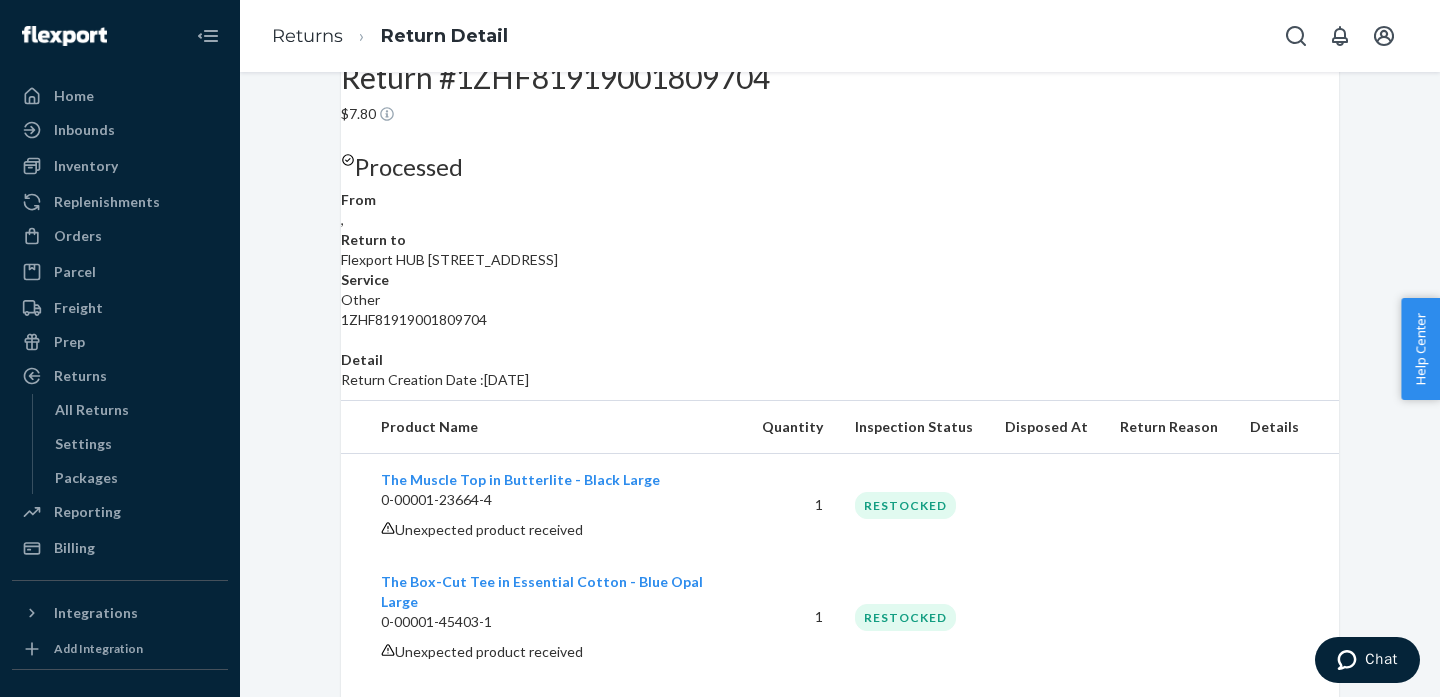 scroll, scrollTop: 0, scrollLeft: 0, axis: both 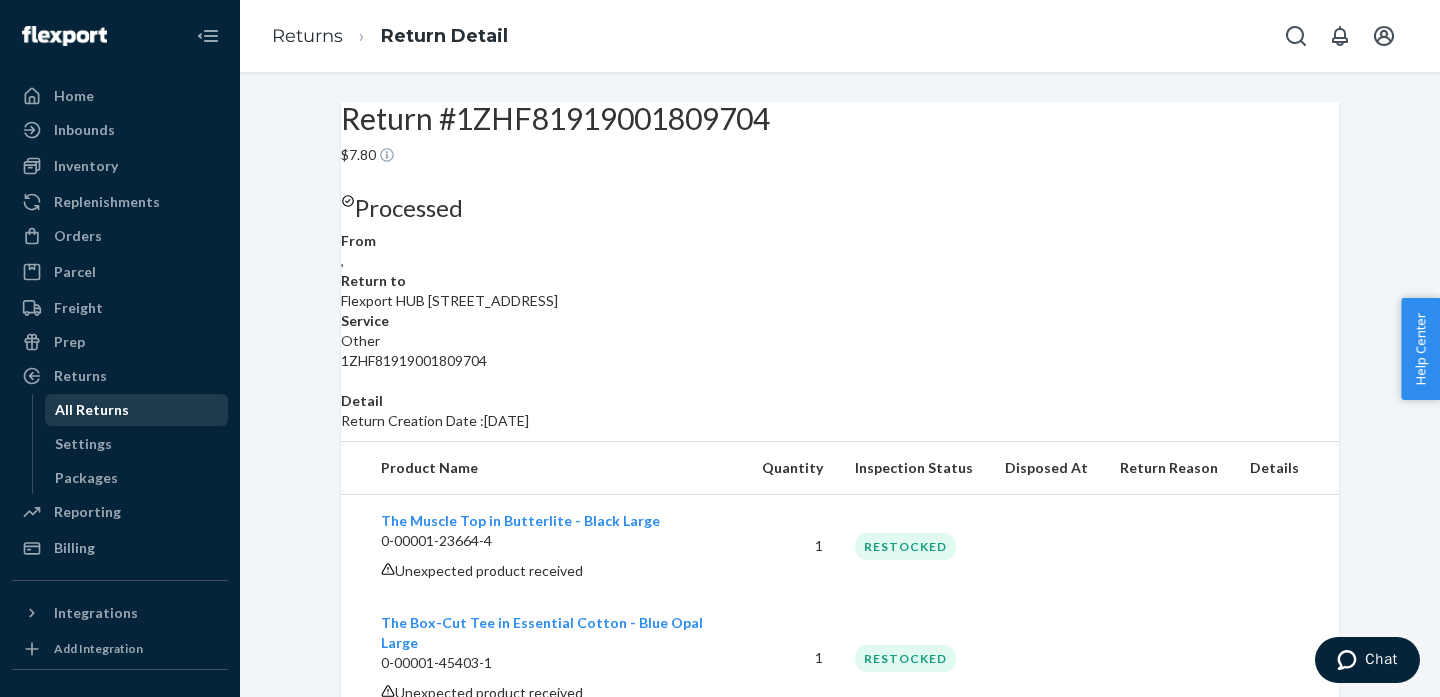 click on "All Returns" at bounding box center [92, 410] 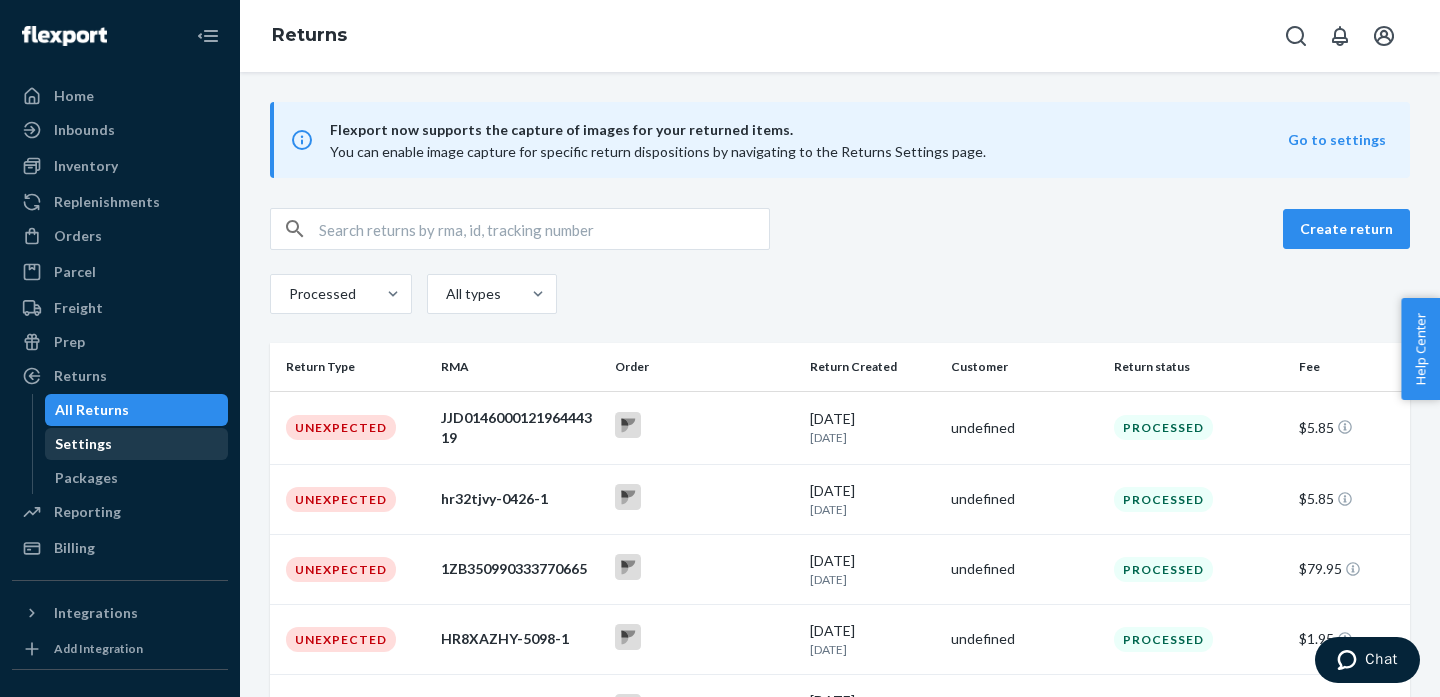 click on "Settings" at bounding box center (137, 444) 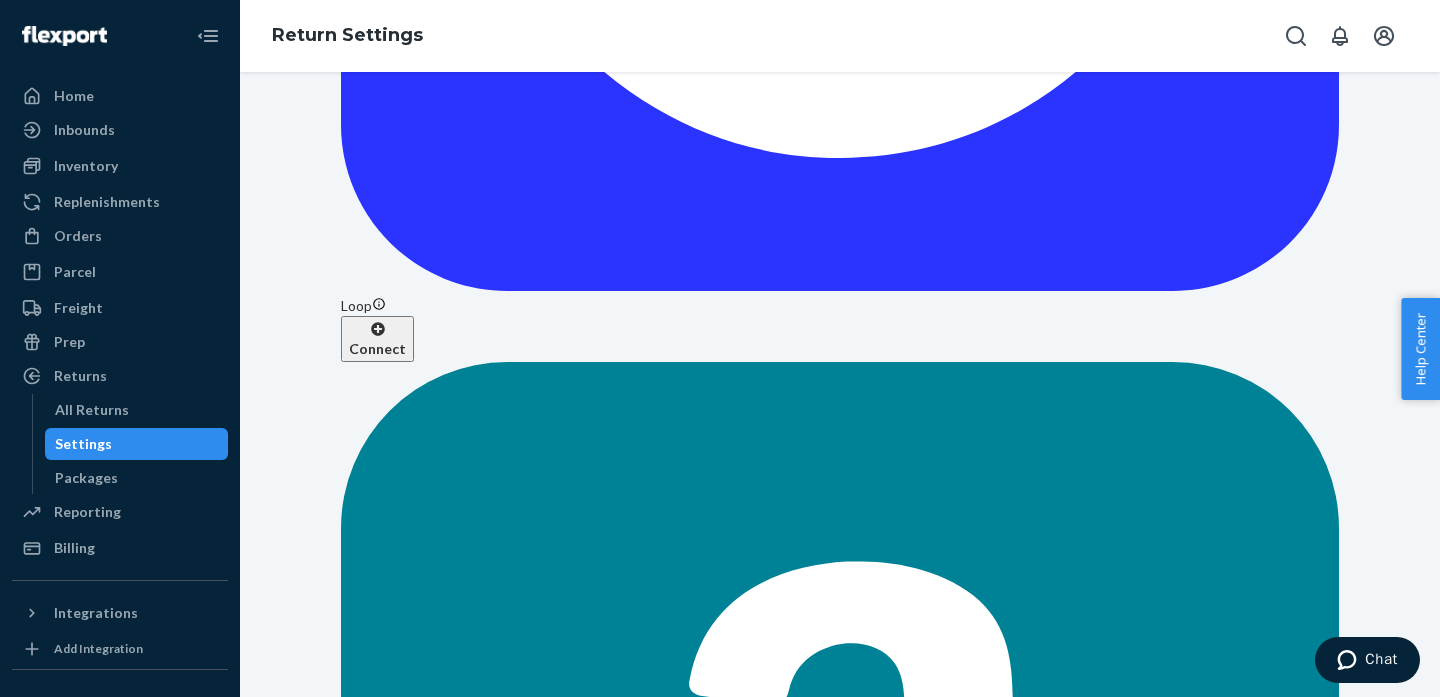 scroll, scrollTop: 1452, scrollLeft: 0, axis: vertical 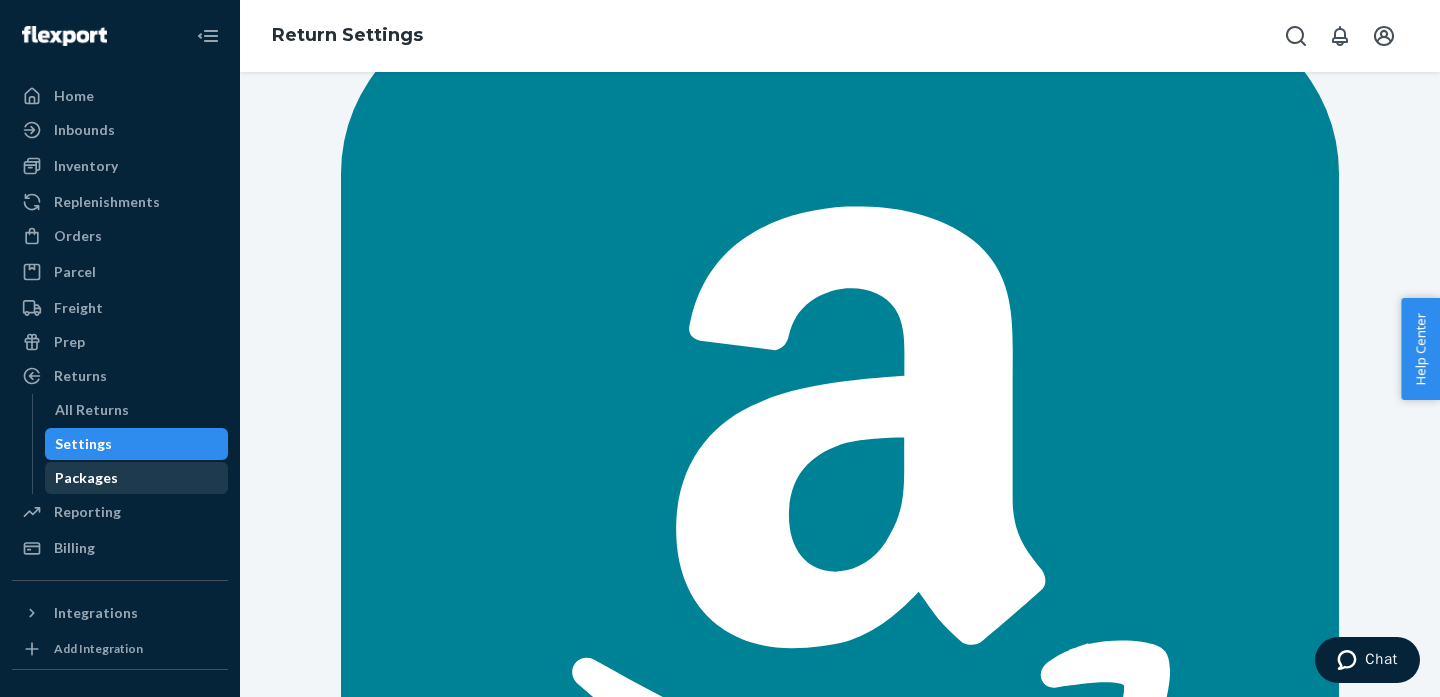 click on "Packages" at bounding box center [137, 478] 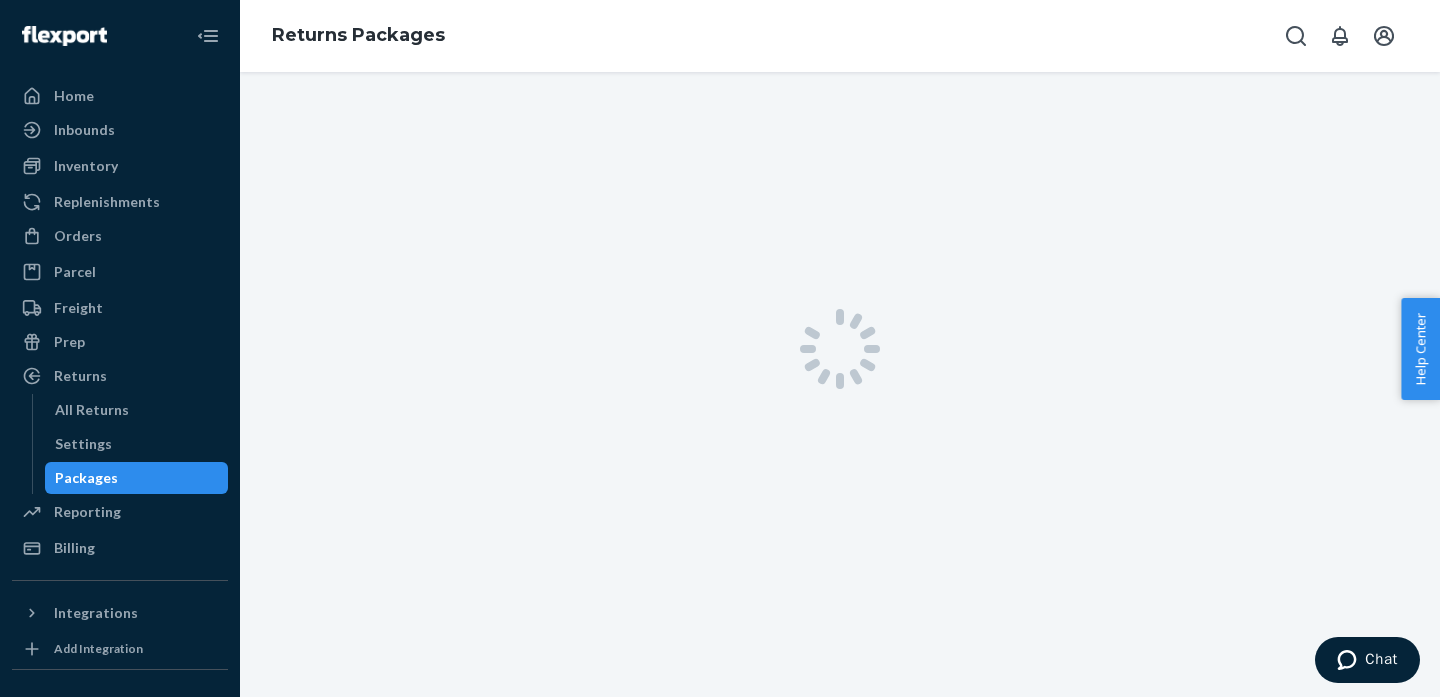 scroll, scrollTop: 0, scrollLeft: 0, axis: both 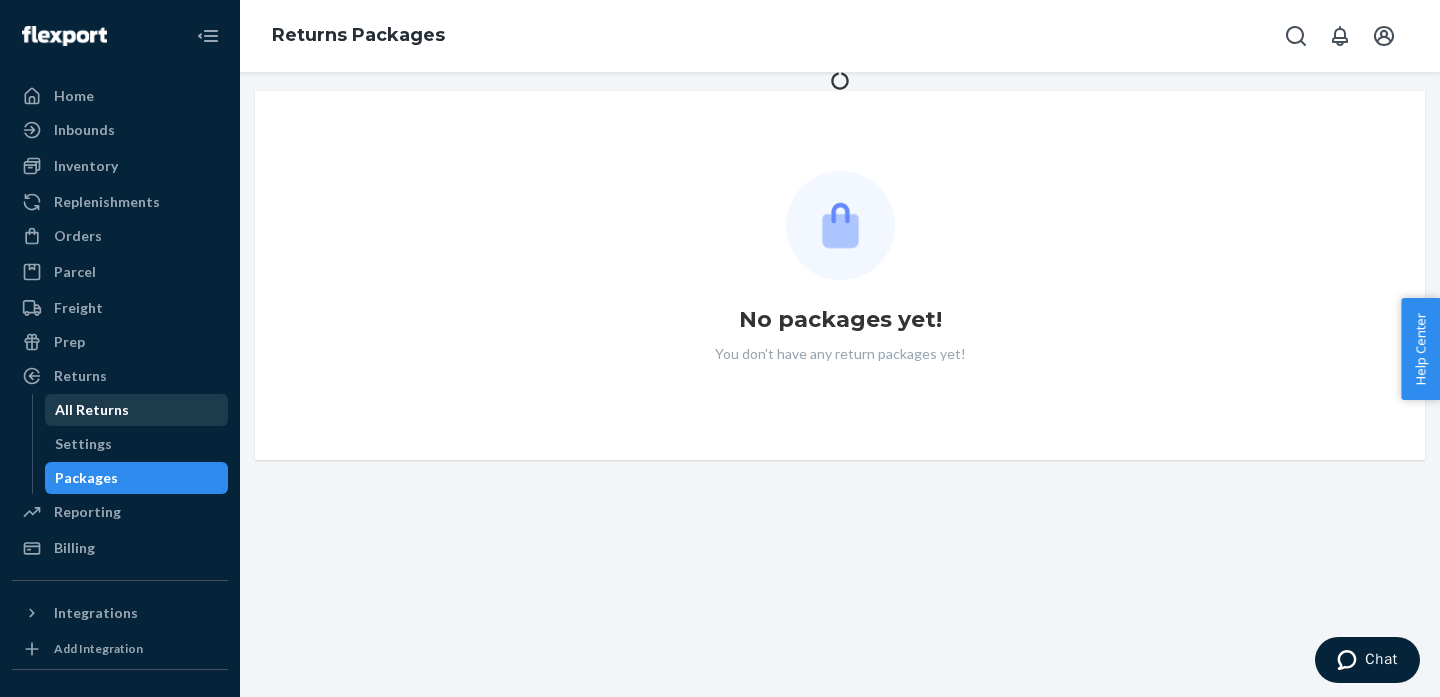 click on "All Returns" at bounding box center (137, 410) 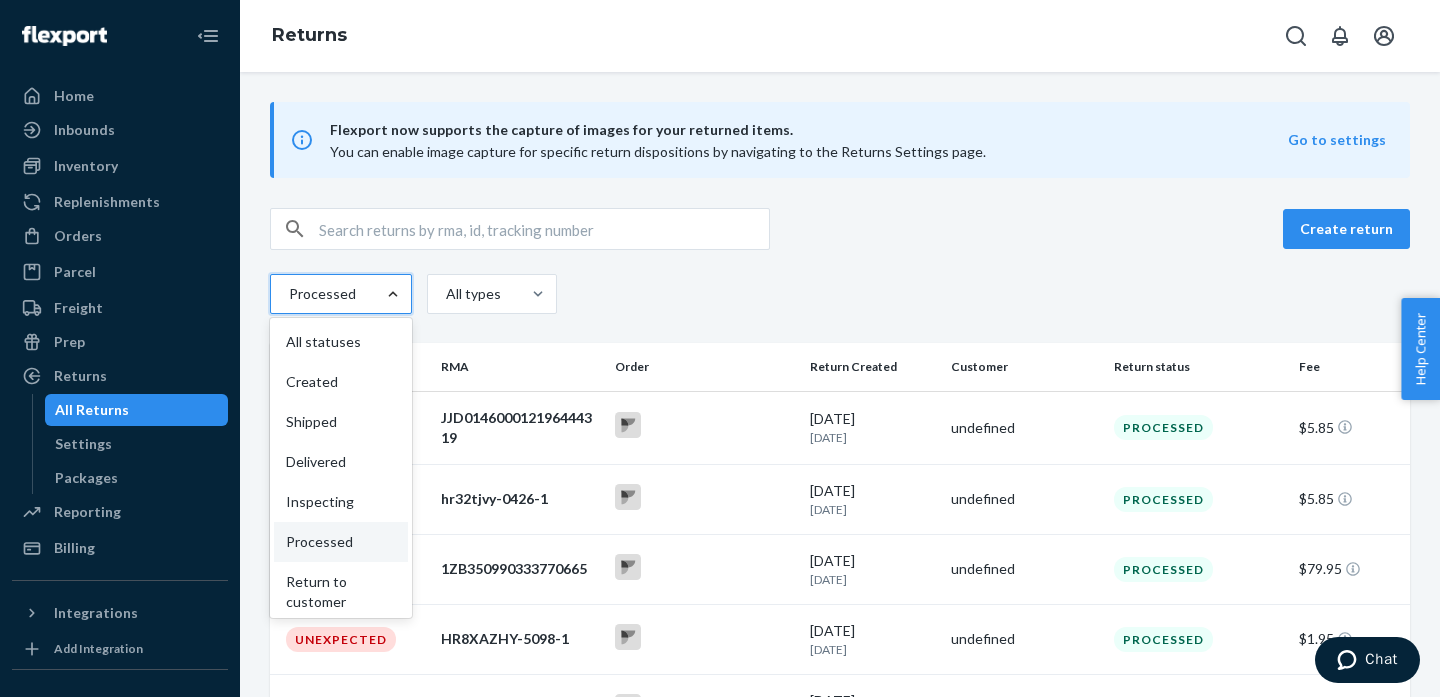 click at bounding box center [393, 294] 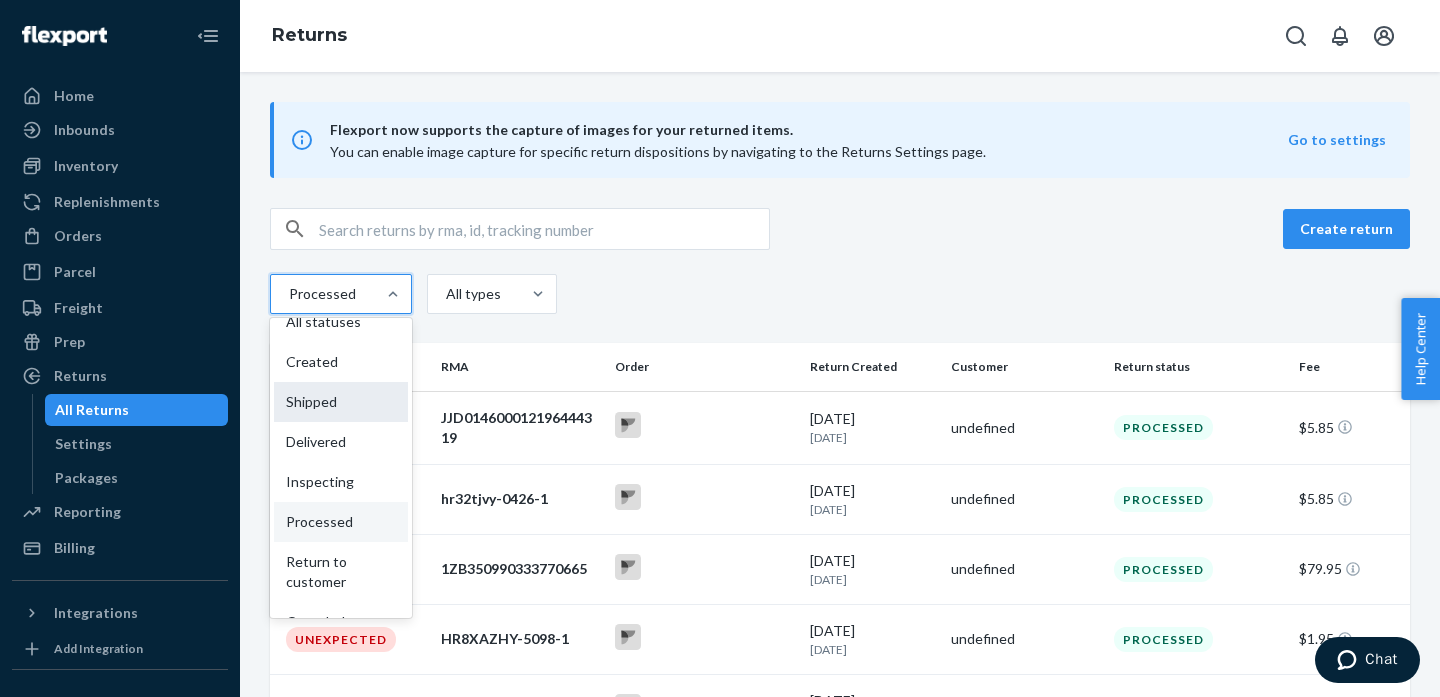 scroll, scrollTop: 24, scrollLeft: 0, axis: vertical 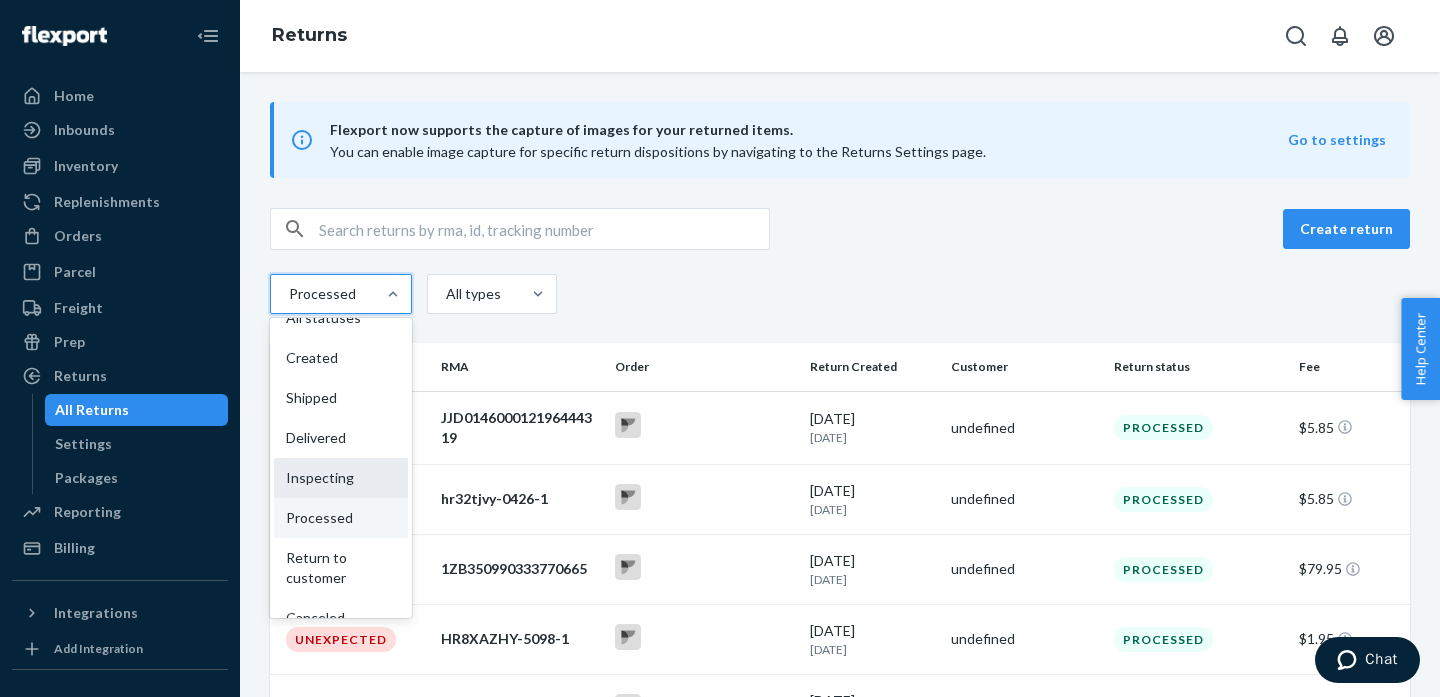 click on "Inspecting" at bounding box center [341, 478] 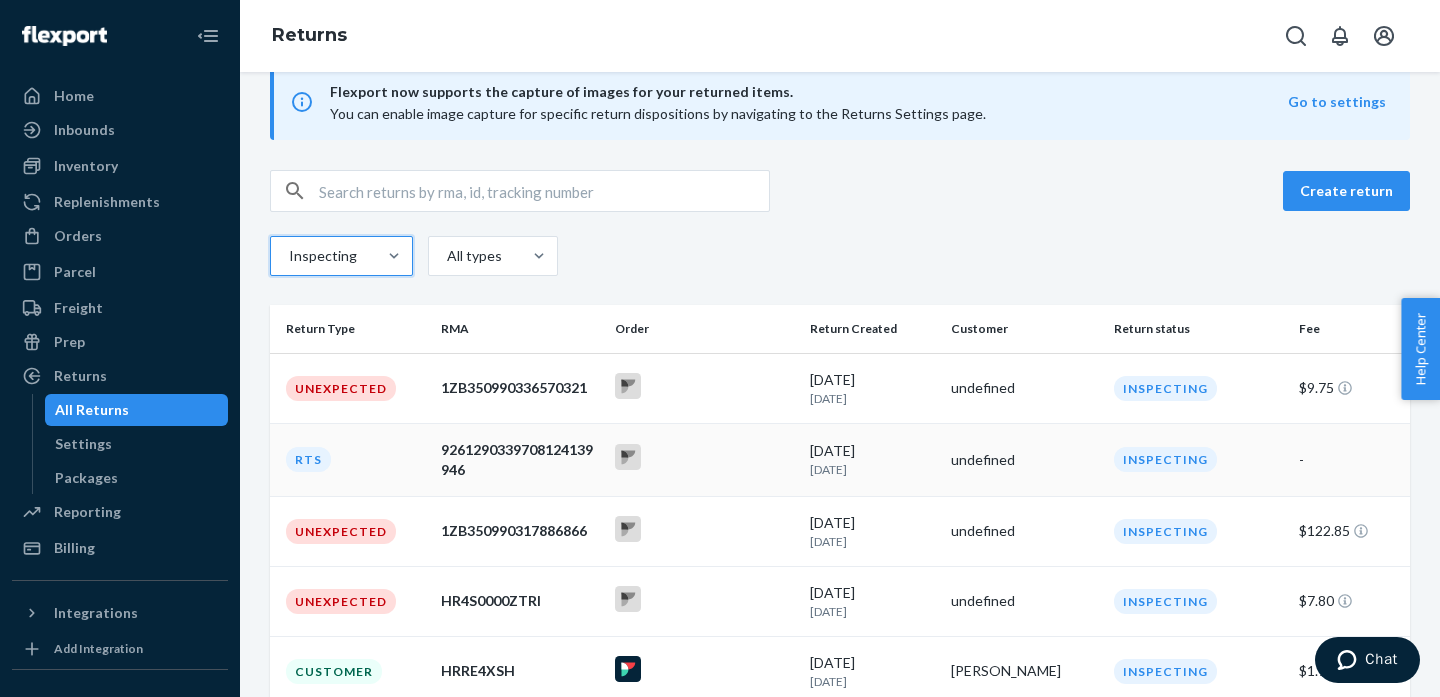 scroll, scrollTop: 0, scrollLeft: 0, axis: both 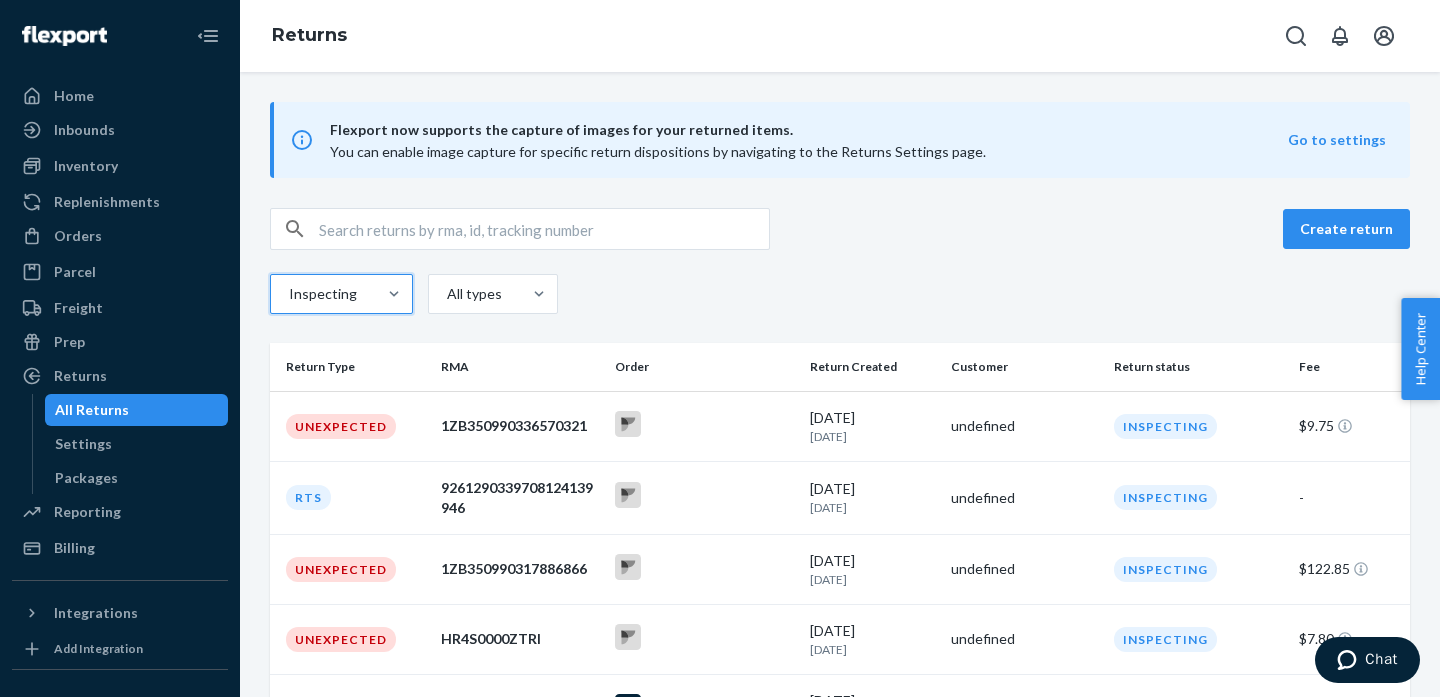 click at bounding box center [544, 229] 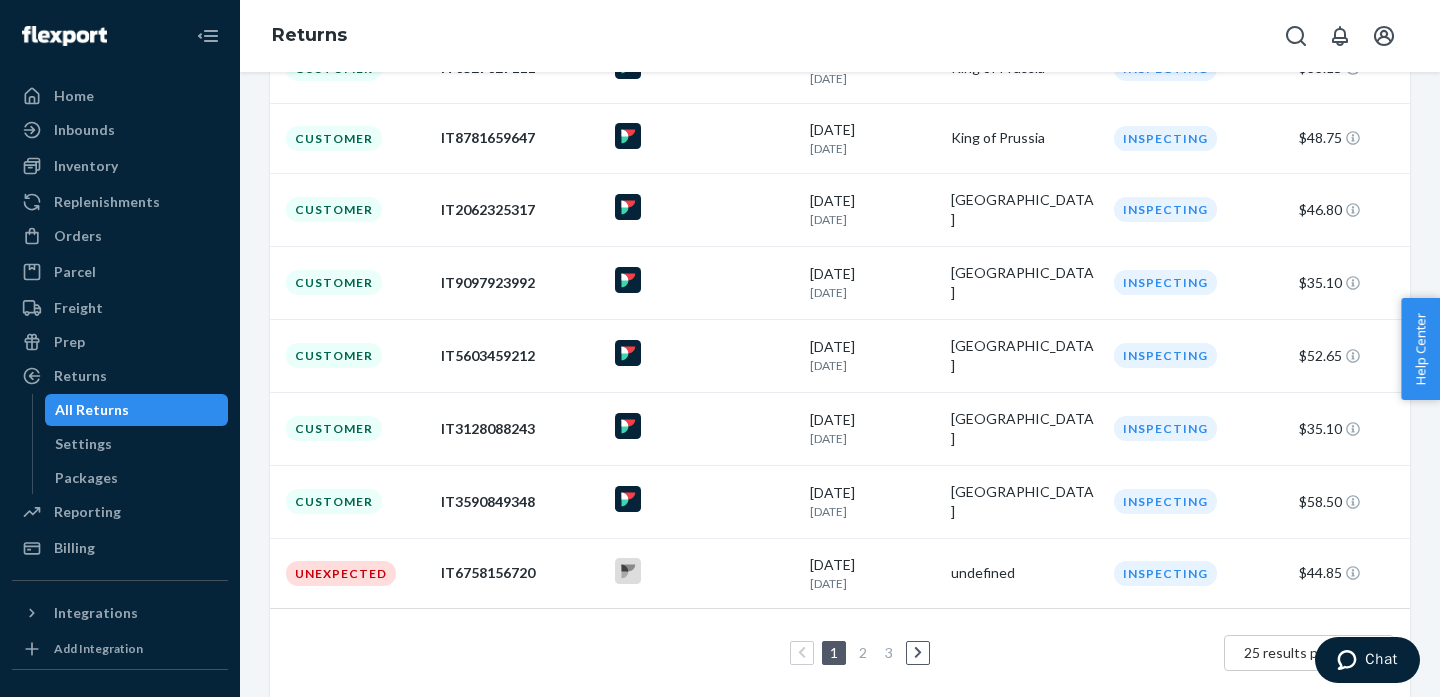 scroll, scrollTop: 0, scrollLeft: 0, axis: both 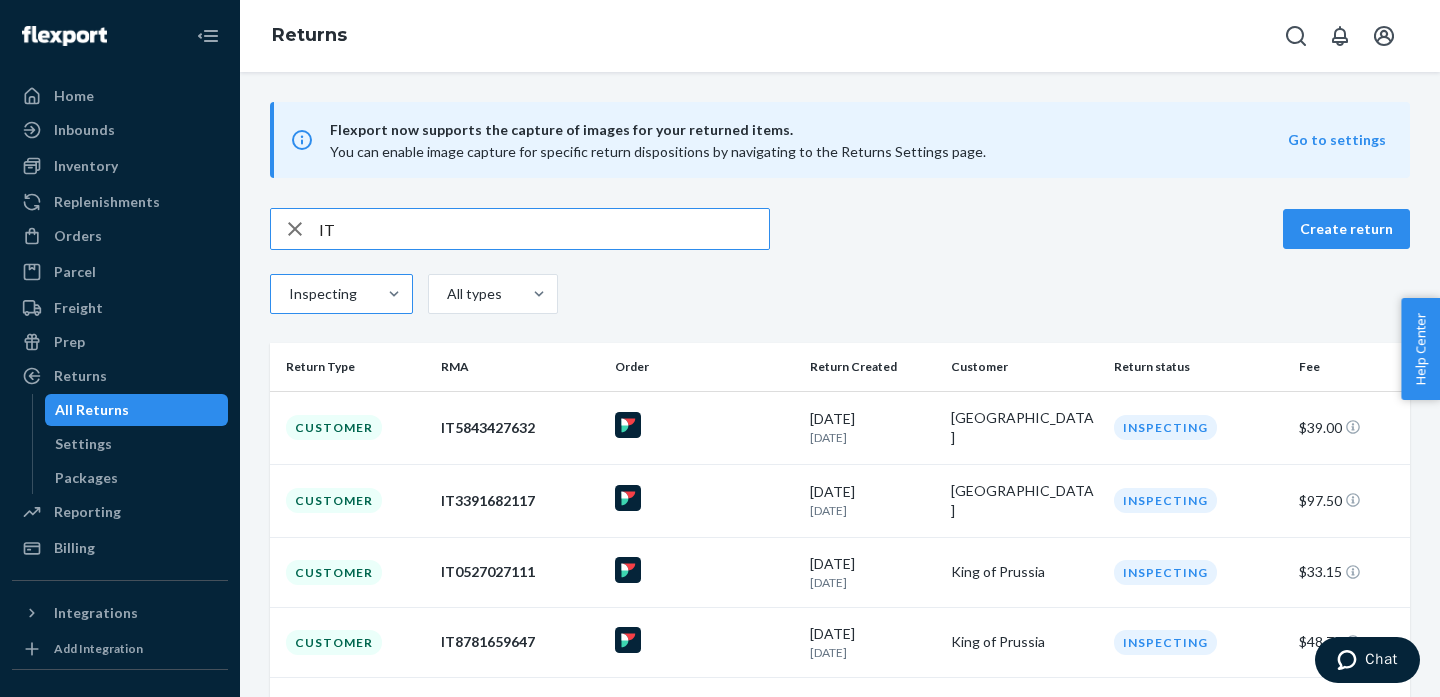 type on "IT" 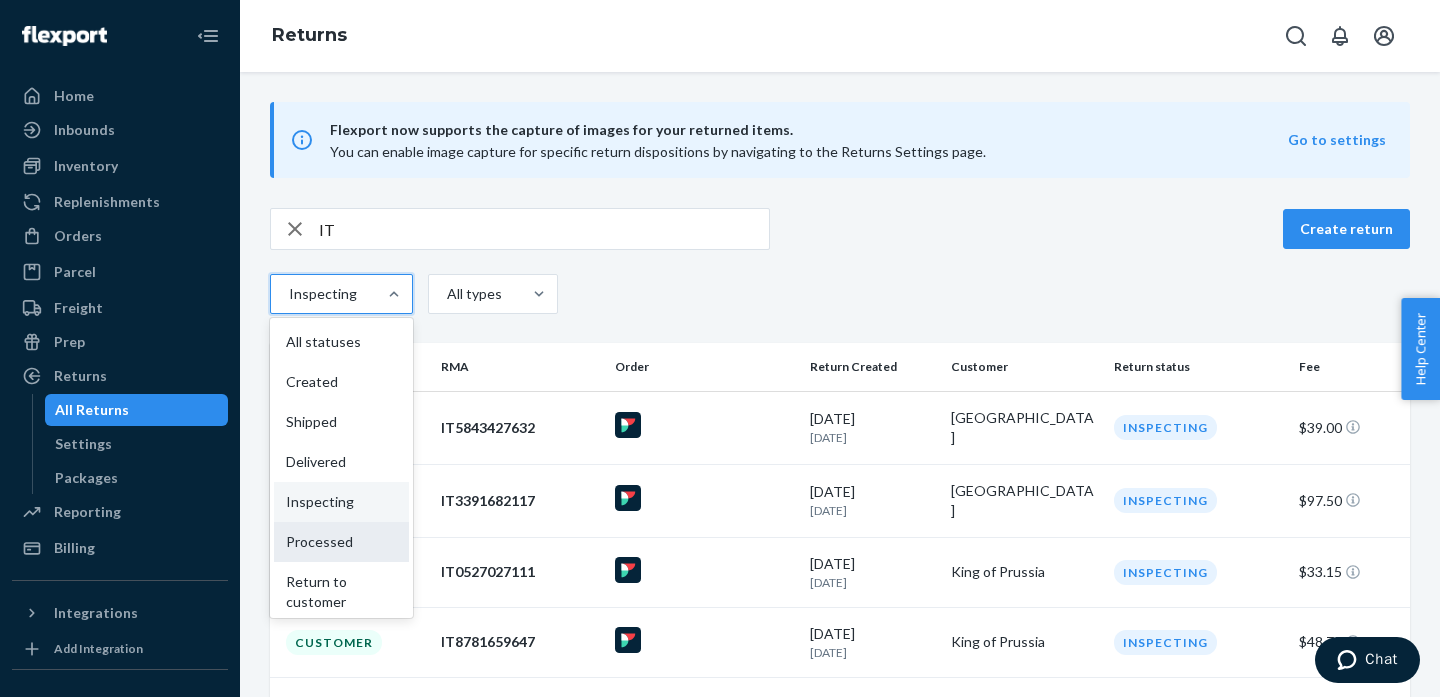 click on "Processed" at bounding box center [341, 542] 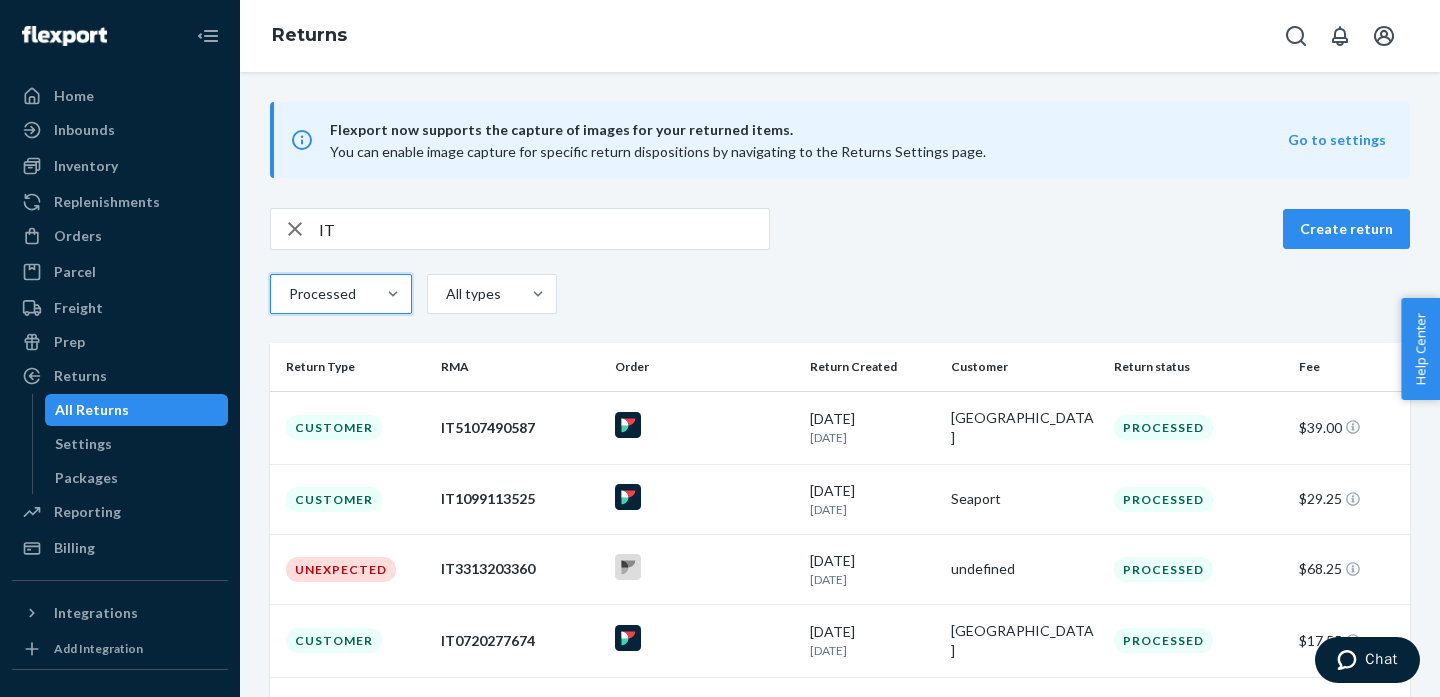 drag, startPoint x: 433, startPoint y: 229, endPoint x: 273, endPoint y: 221, distance: 160.19987 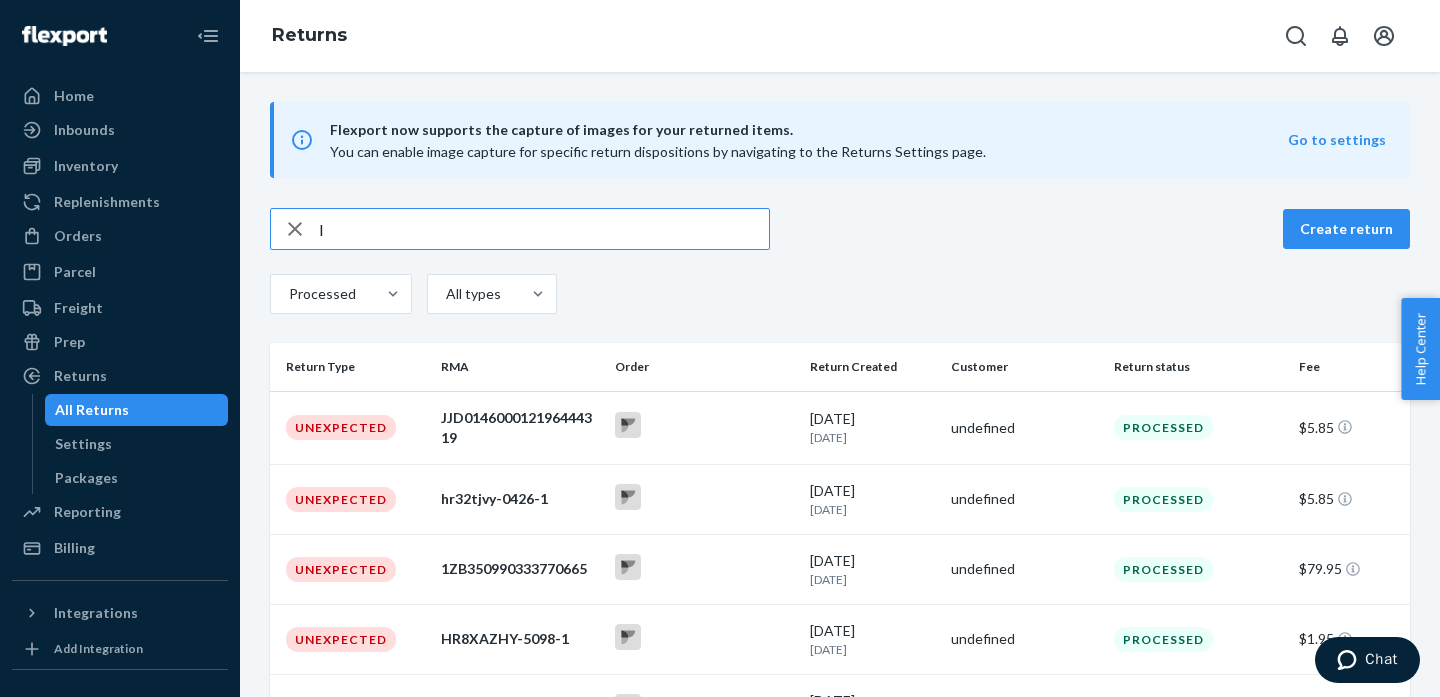 type on "IT" 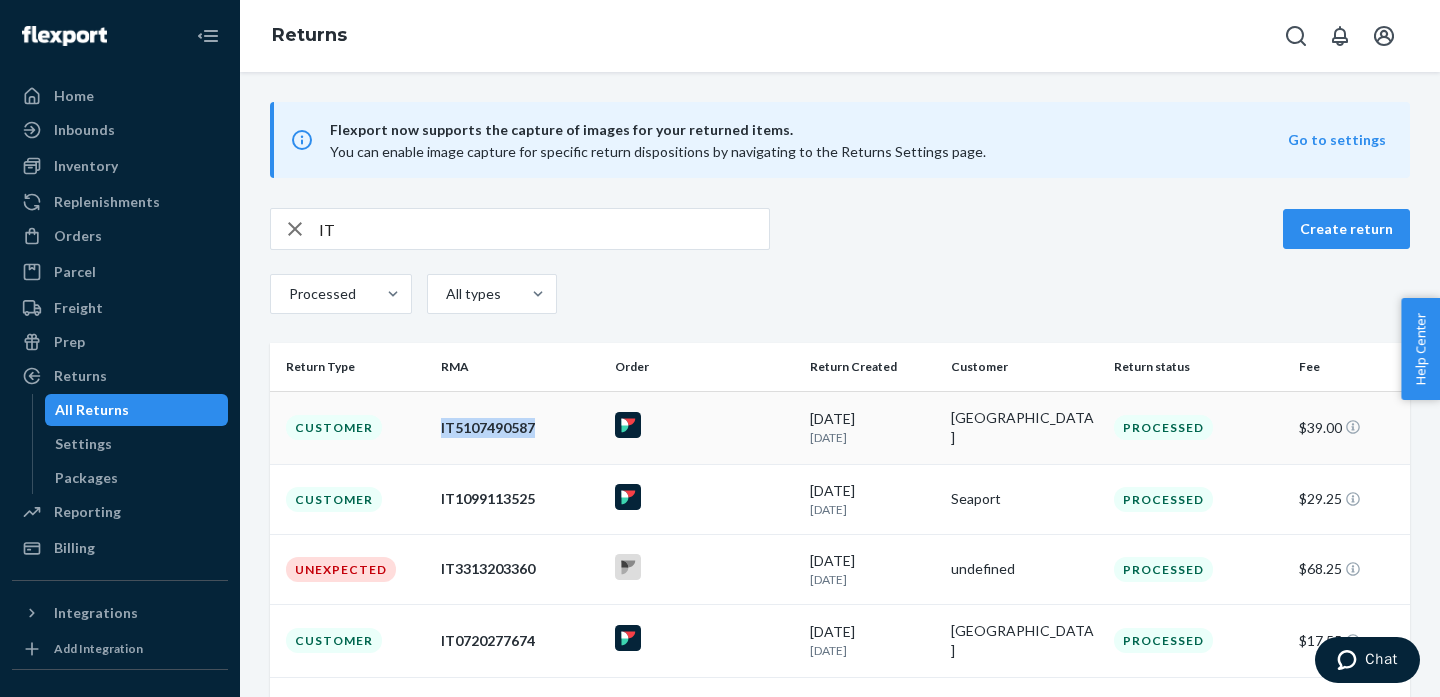 copy on "IT5107490587" 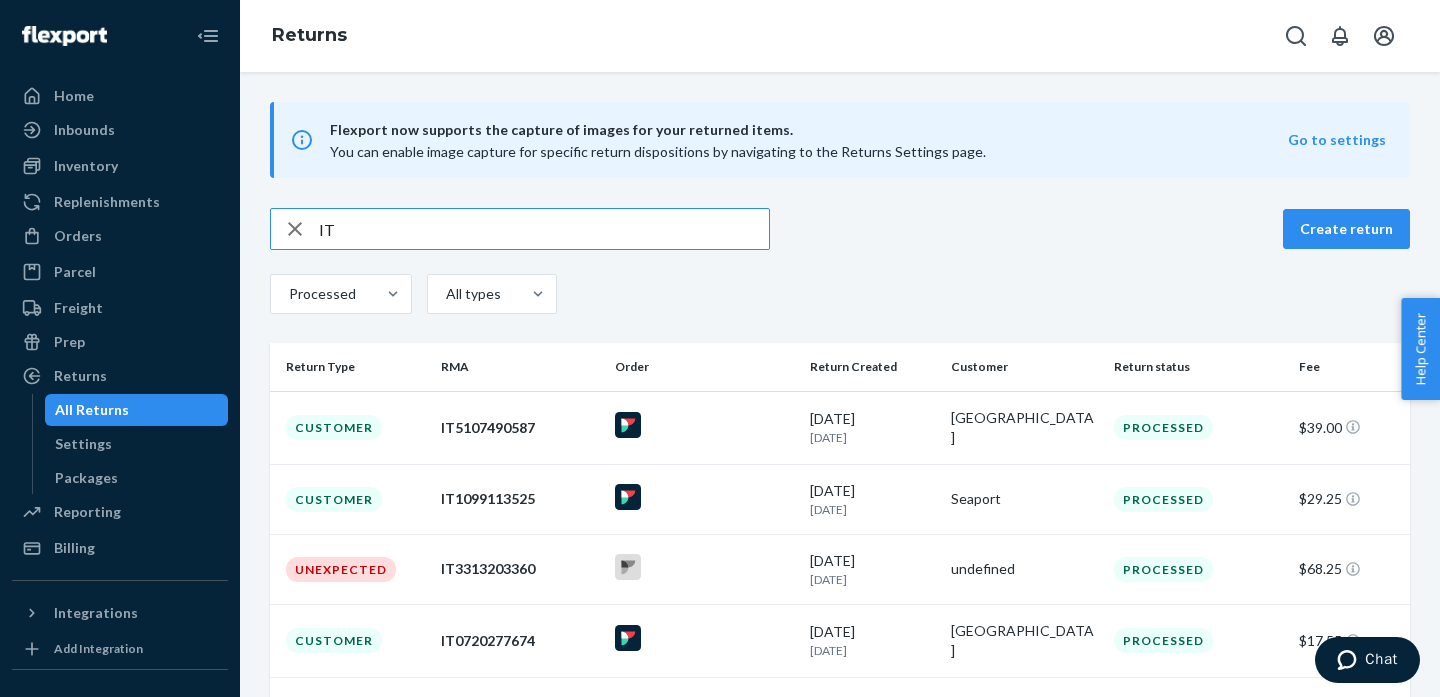 click on "IT" at bounding box center (544, 229) 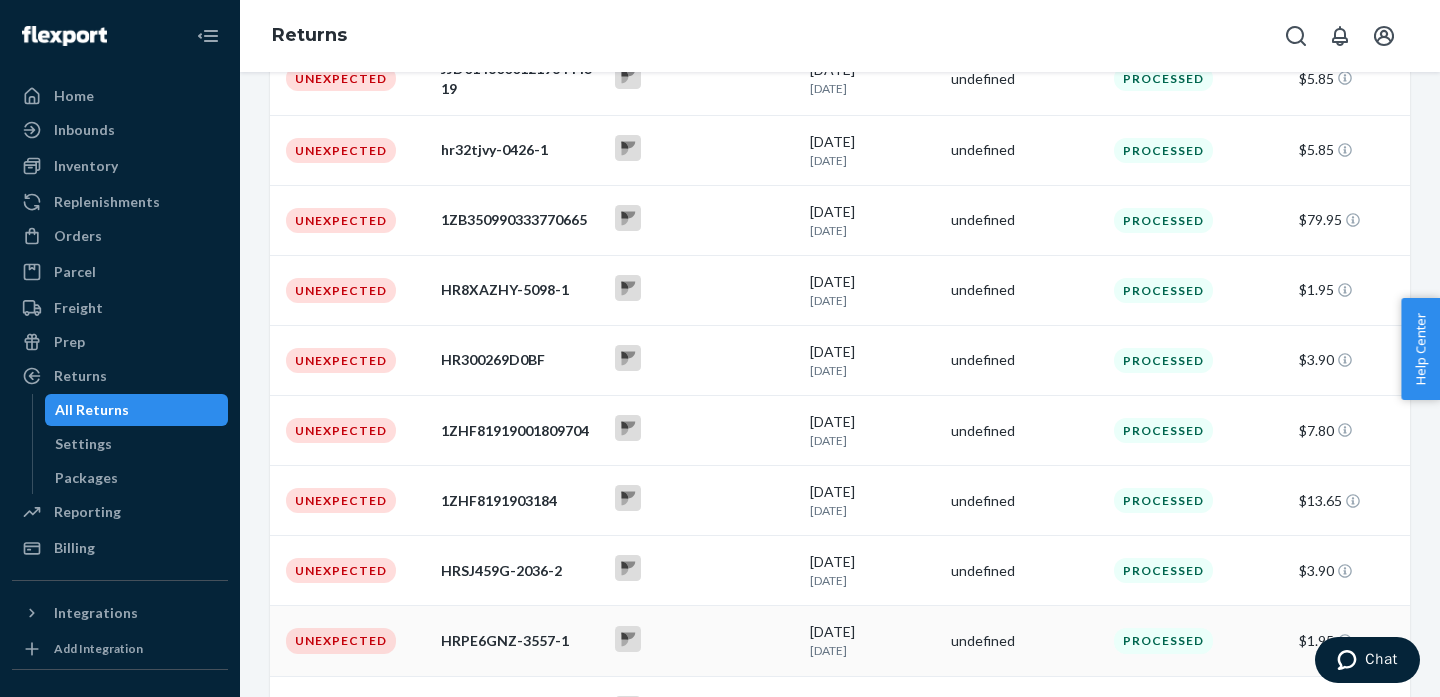 scroll, scrollTop: 0, scrollLeft: 0, axis: both 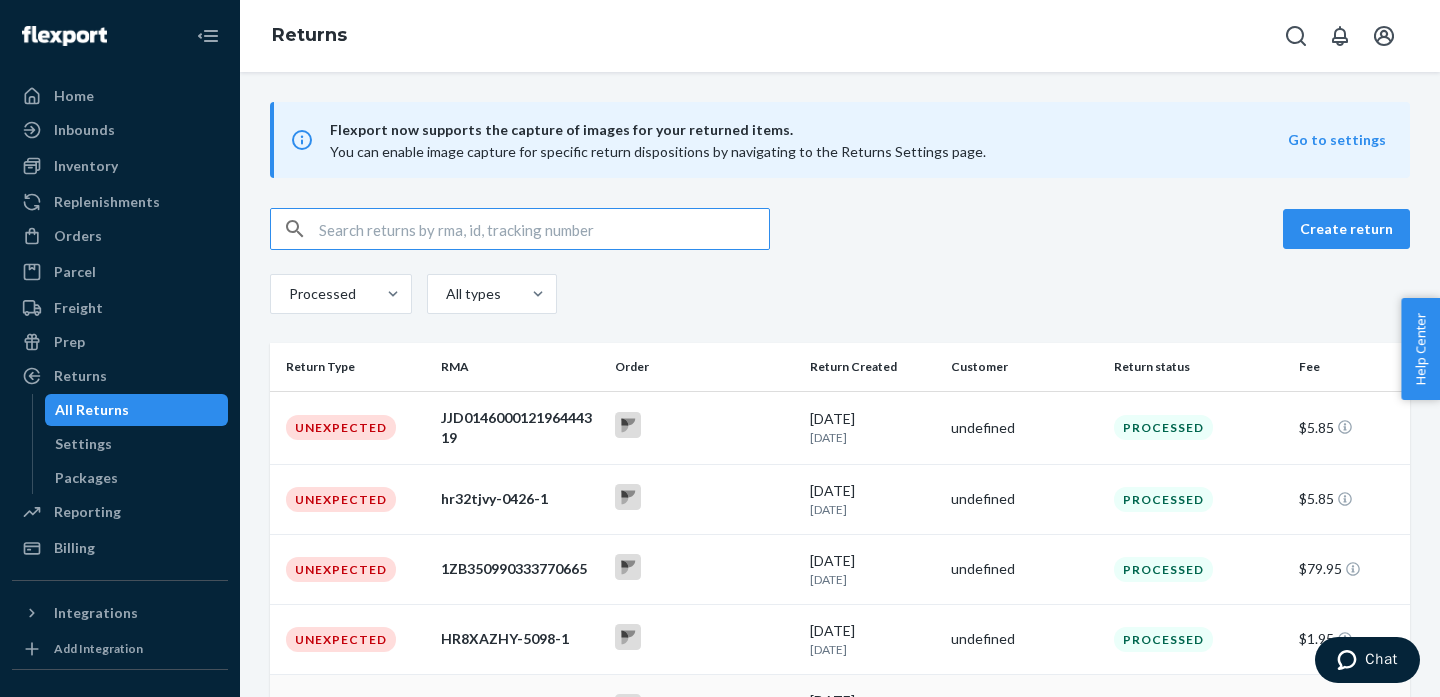 type 